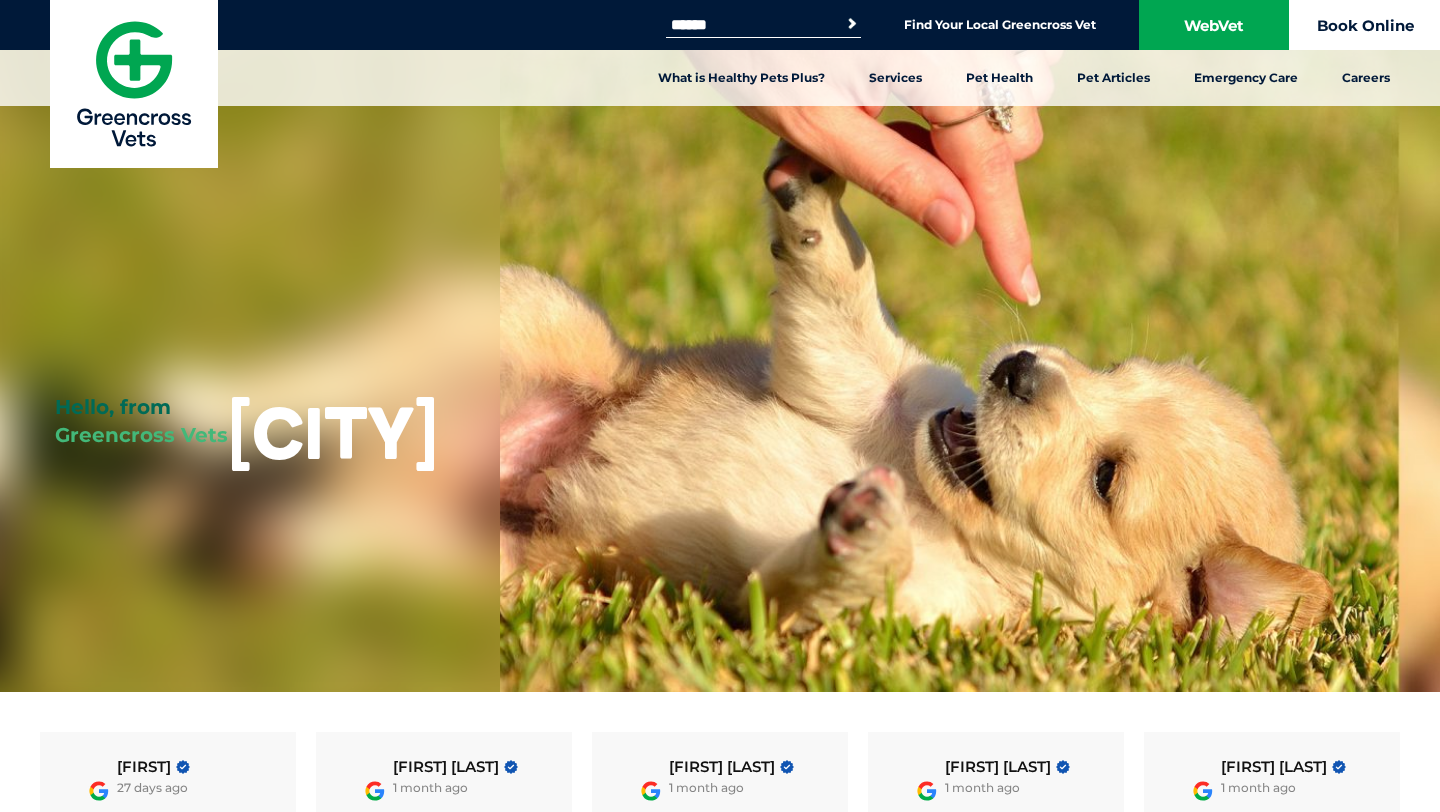 scroll, scrollTop: 0, scrollLeft: 0, axis: both 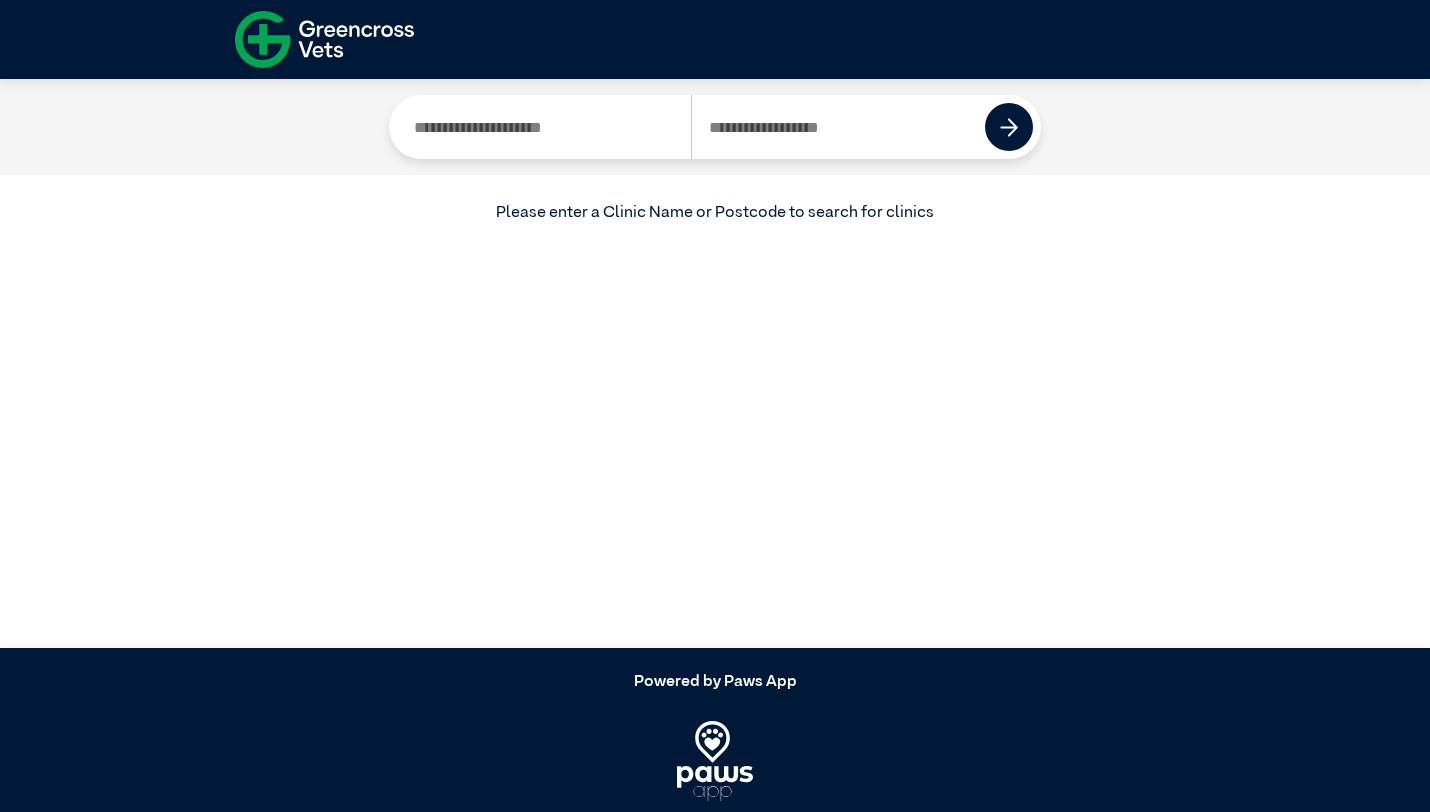 click at bounding box center [838, 127] 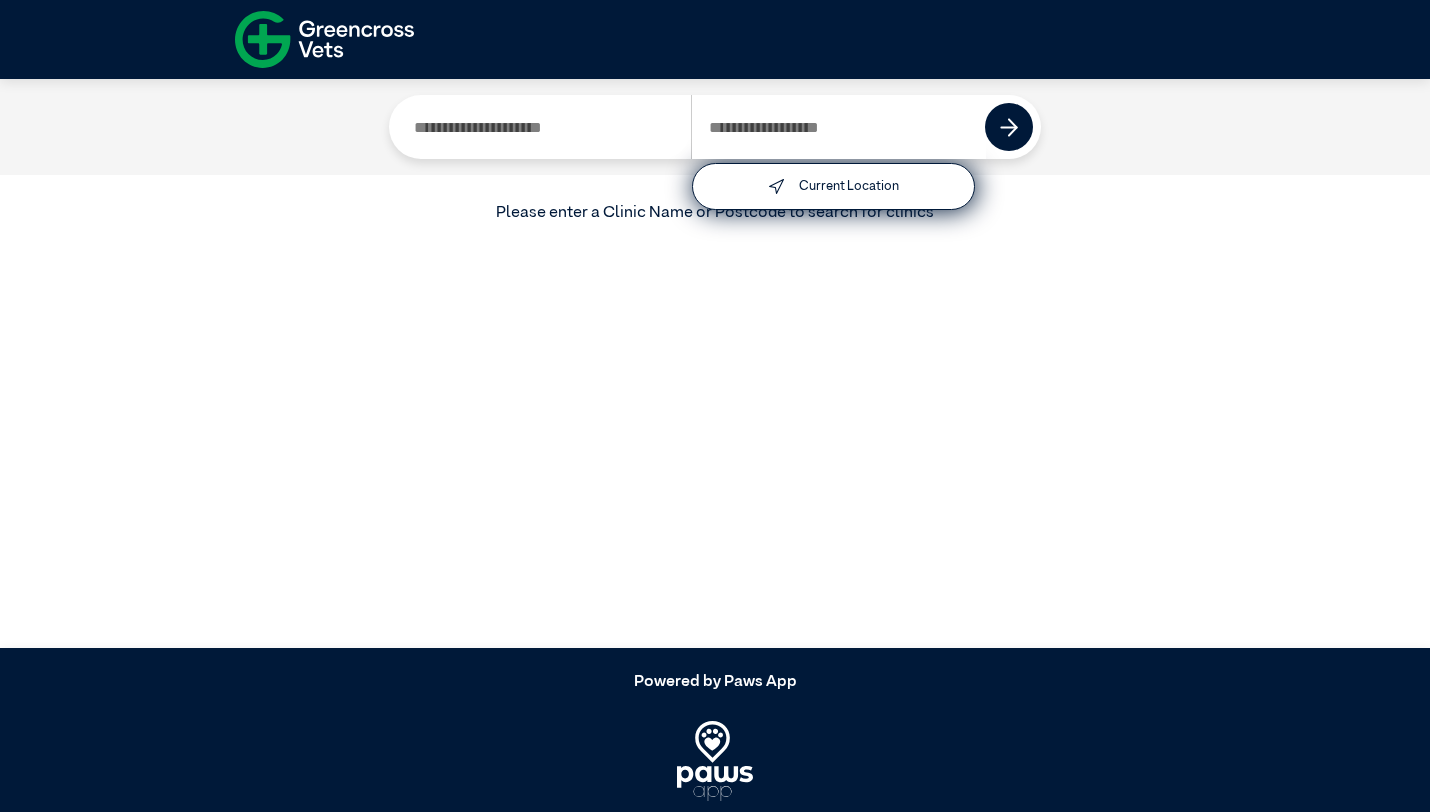 type on "****" 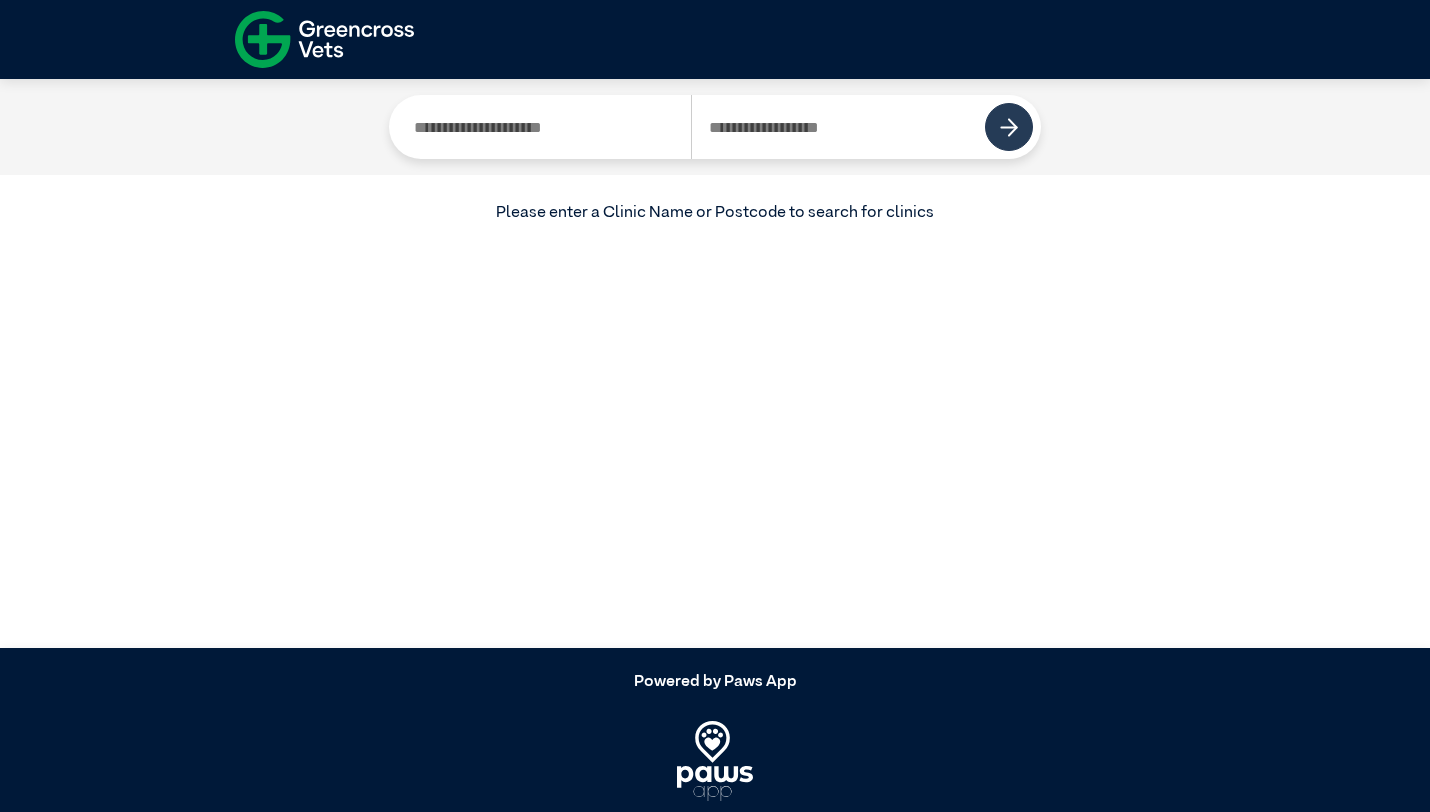 click at bounding box center [1009, 127] 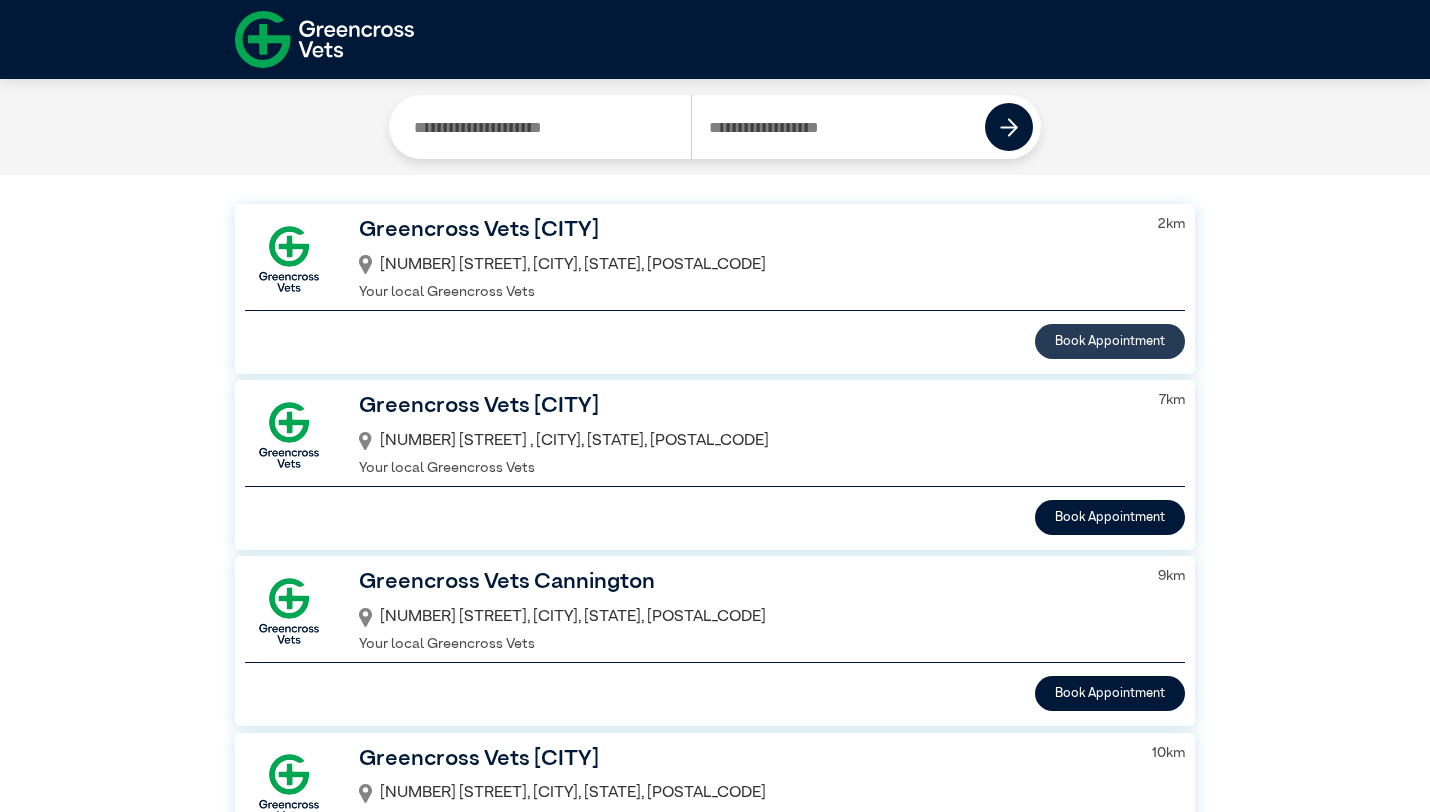 click on "Book Appointment" at bounding box center [1110, 341] 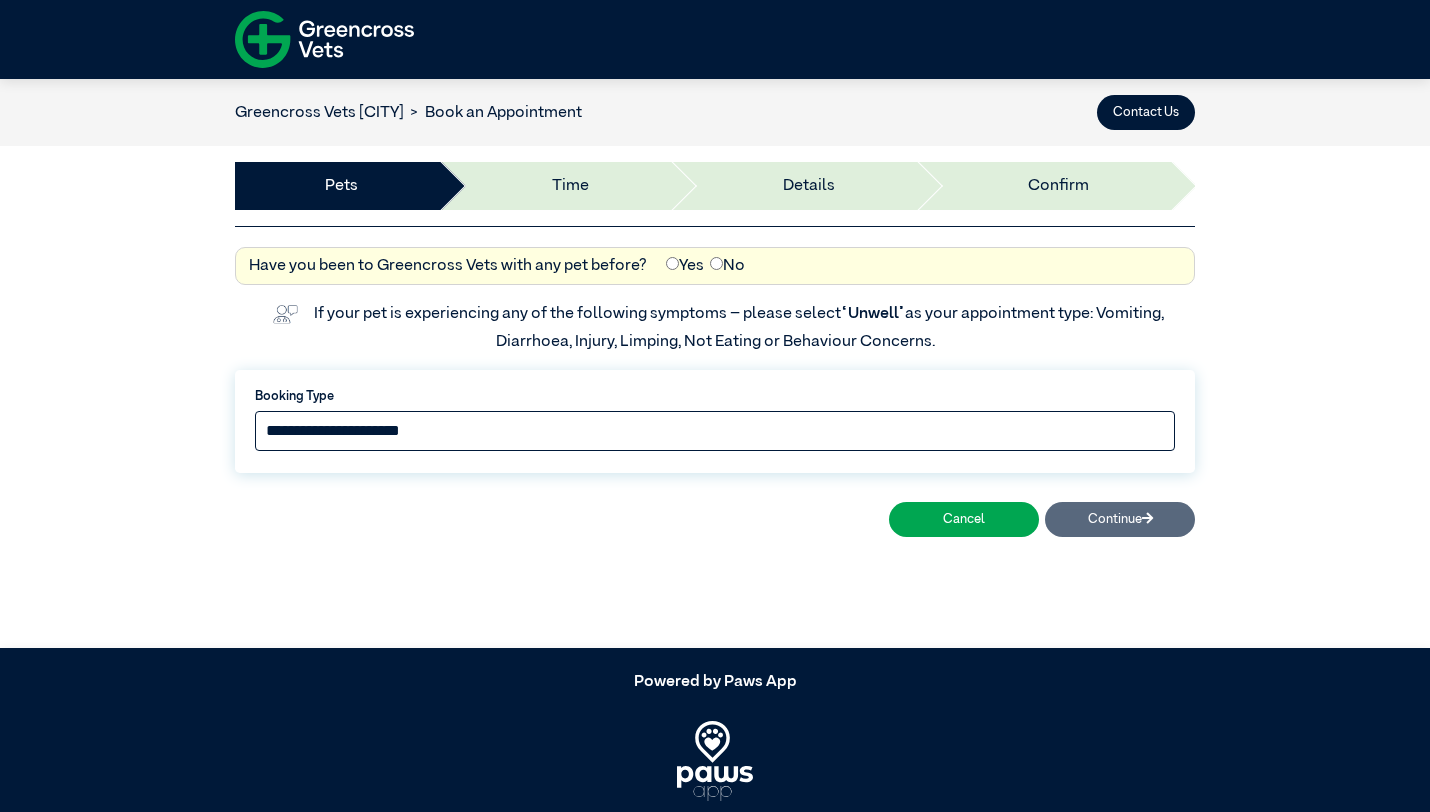 click on "**********" at bounding box center [715, 431] 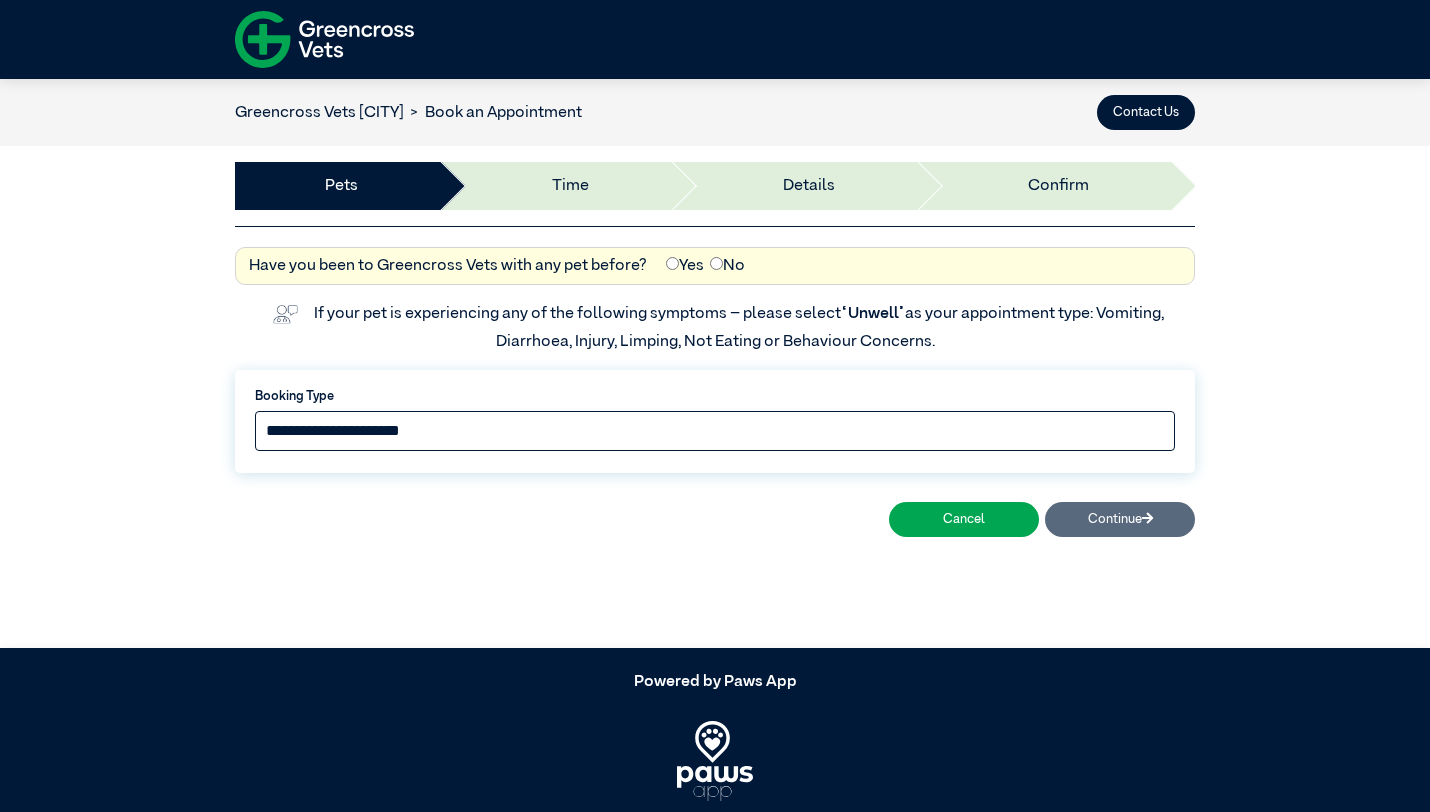 select on "*****" 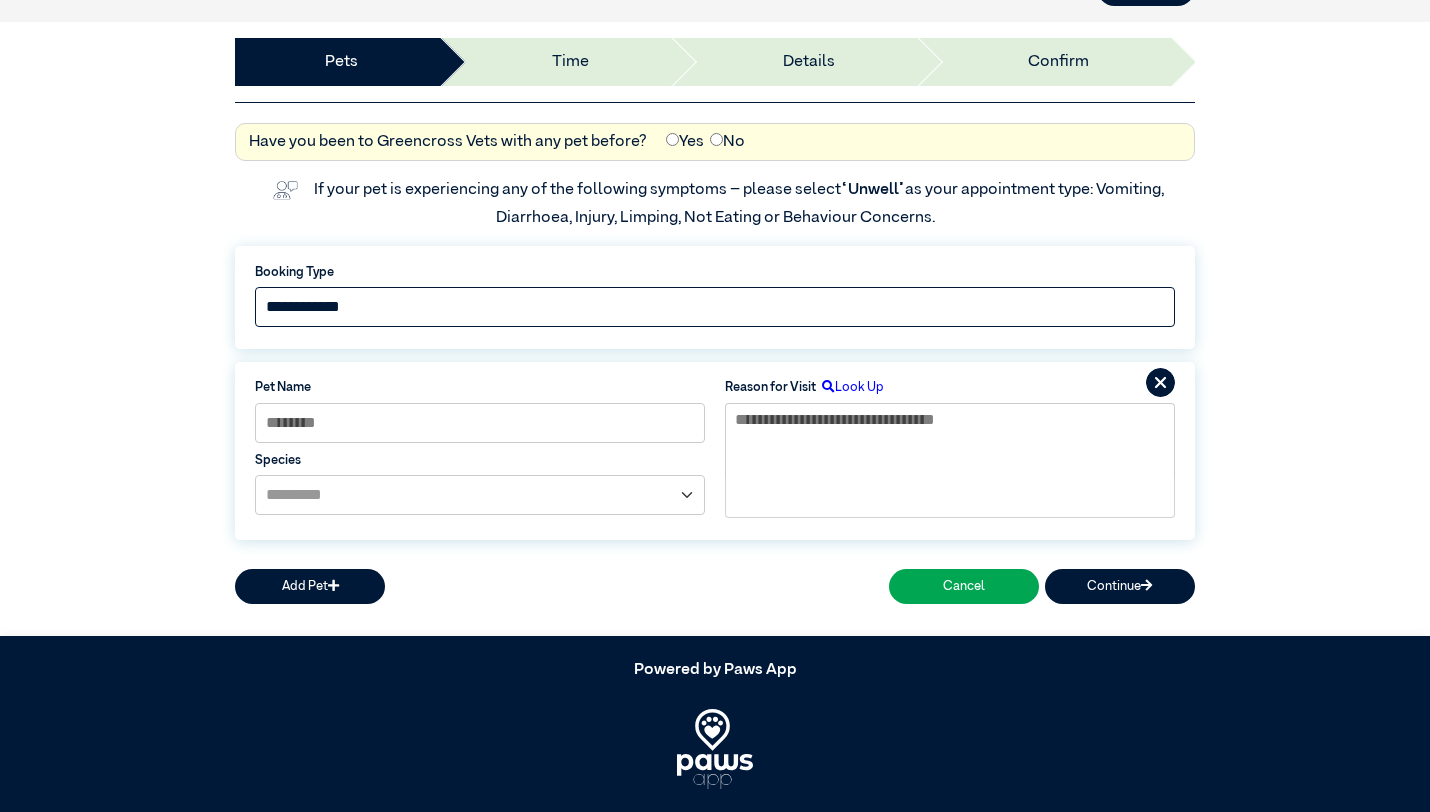 scroll, scrollTop: 162, scrollLeft: 0, axis: vertical 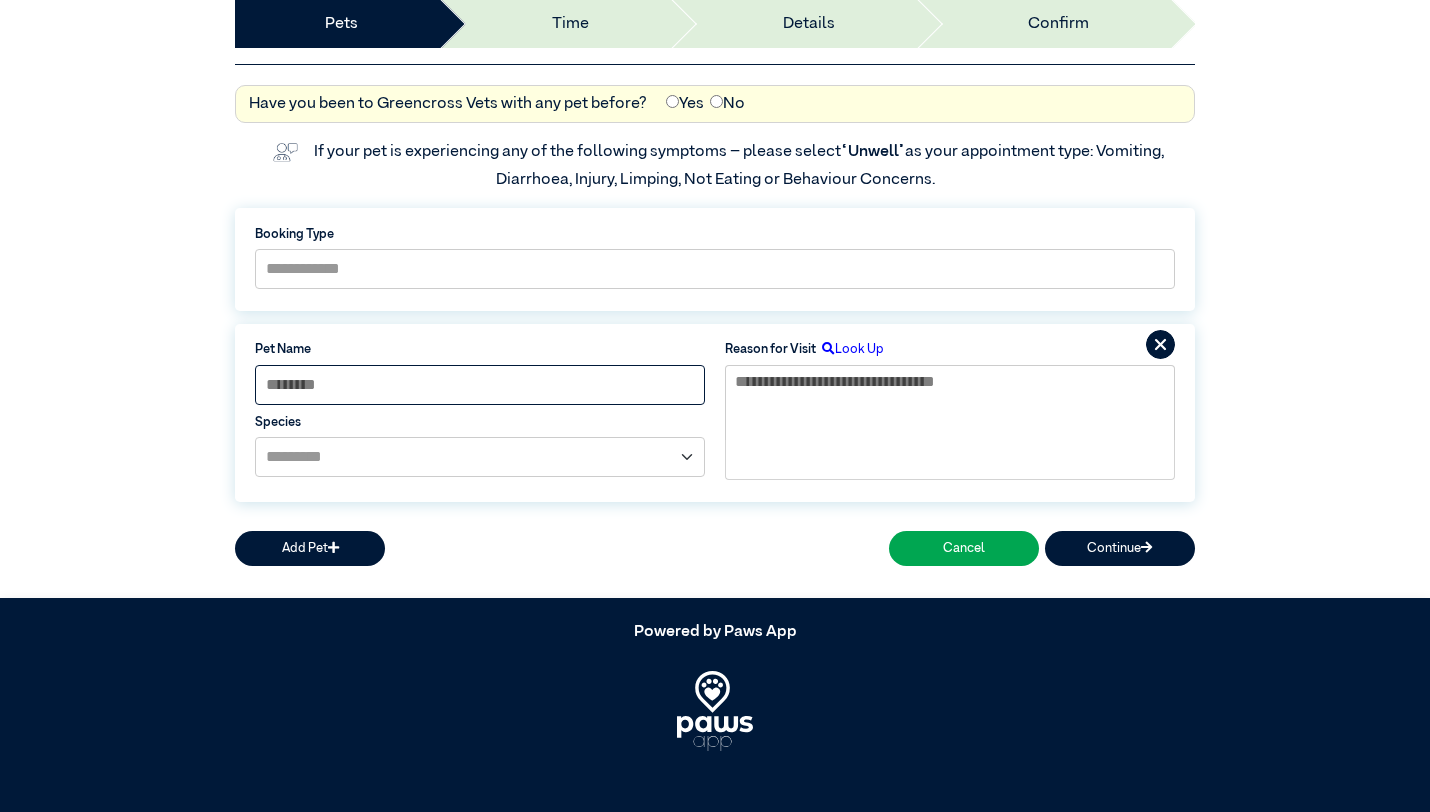 click at bounding box center (480, 385) 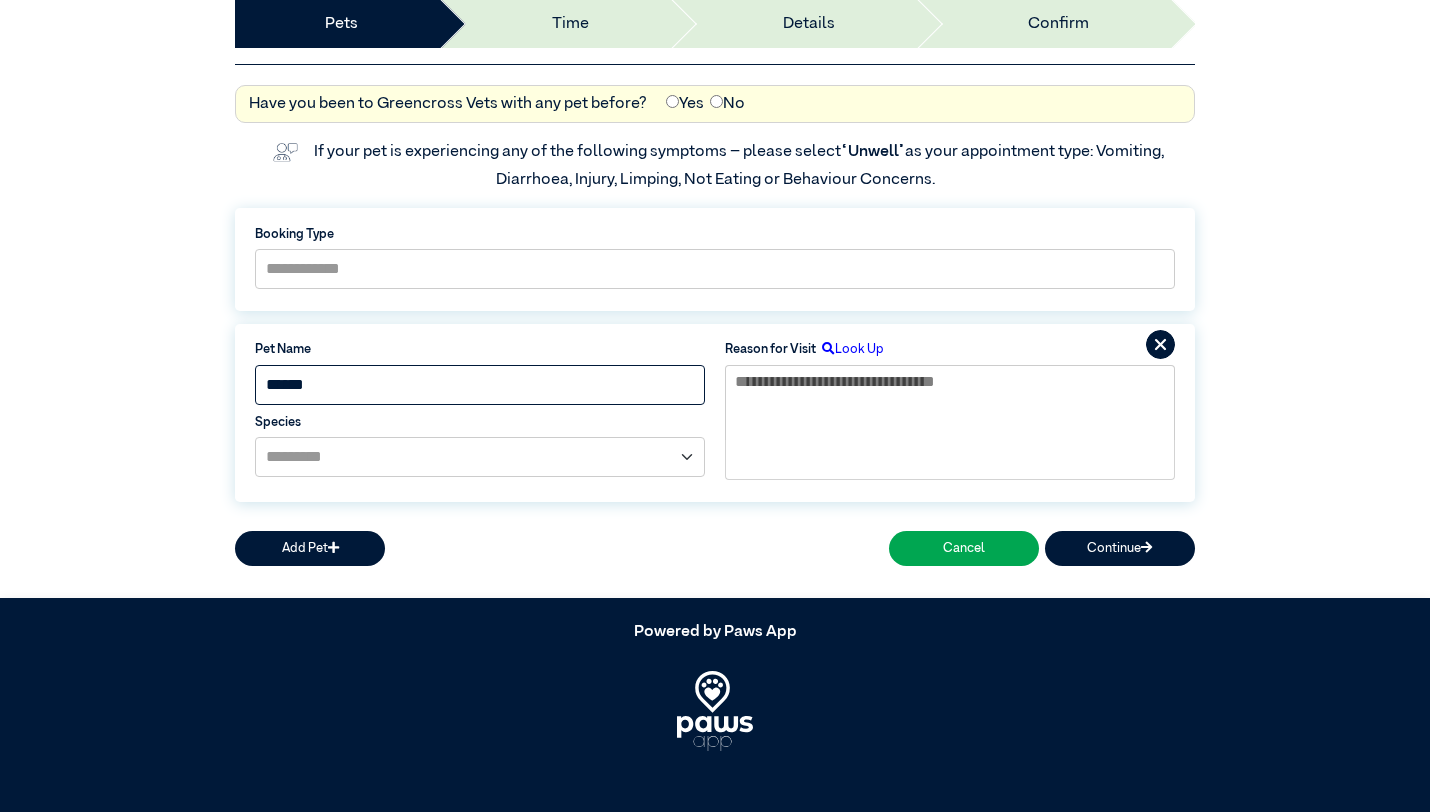 type on "******" 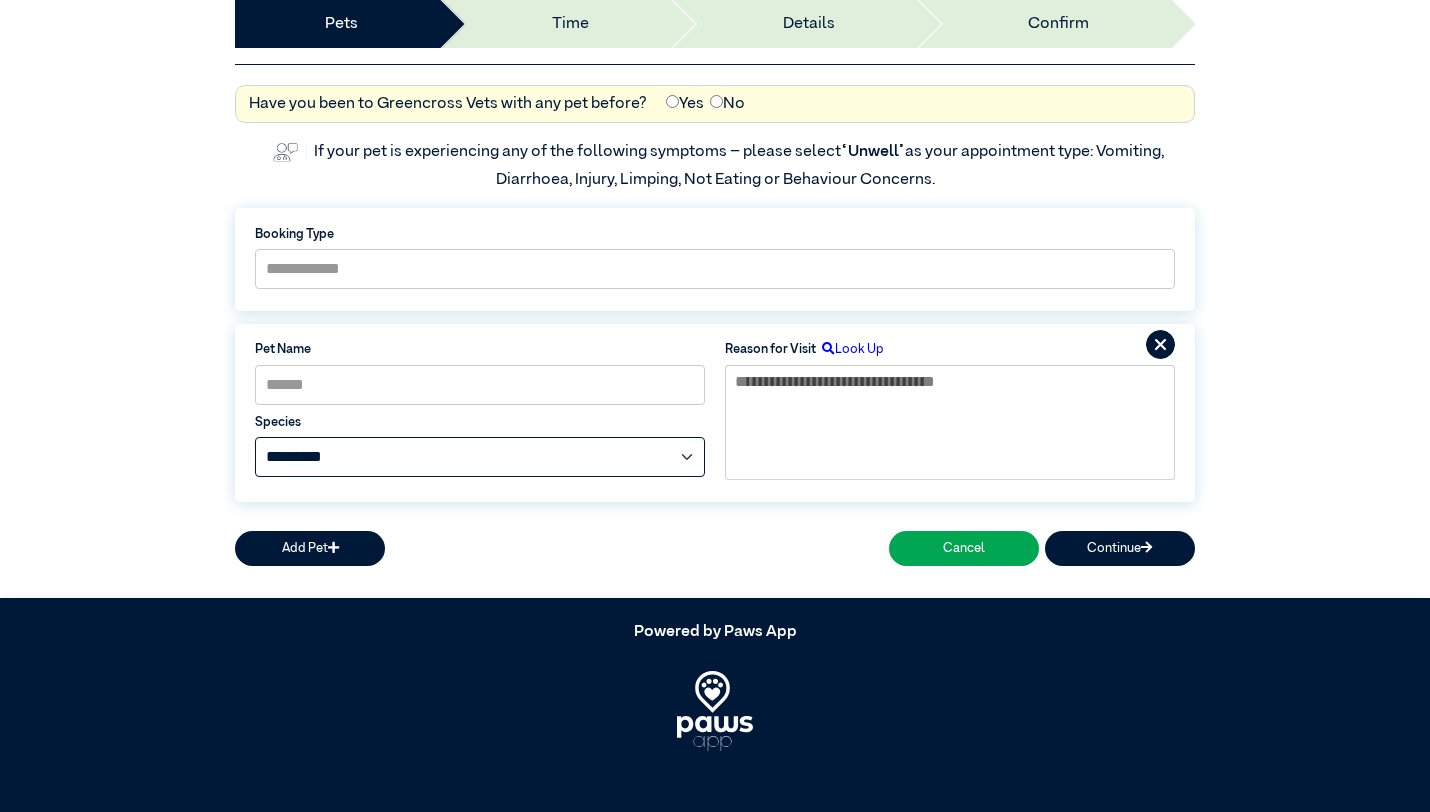 click on "**********" at bounding box center [480, 457] 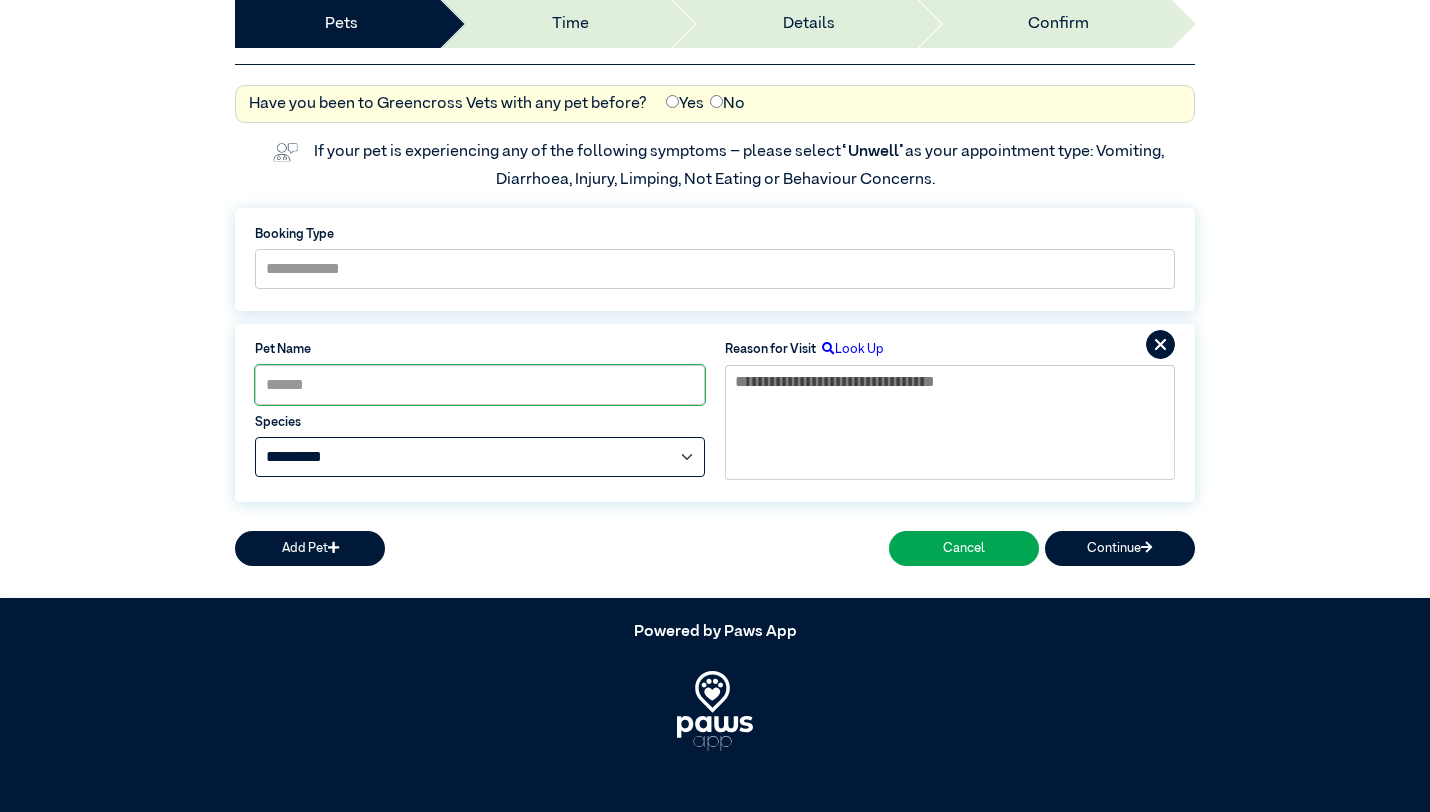 select on "*****" 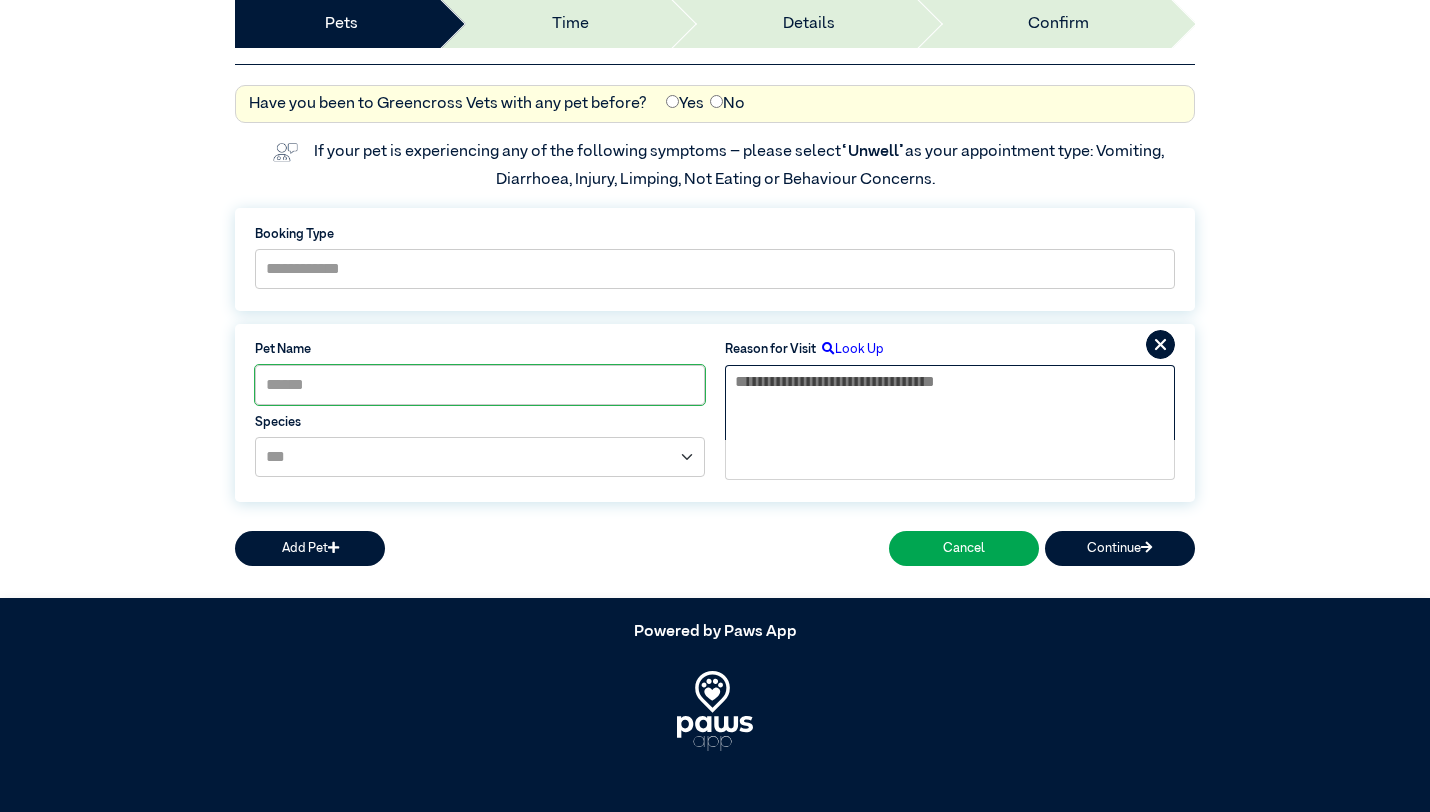 click at bounding box center [950, 403] 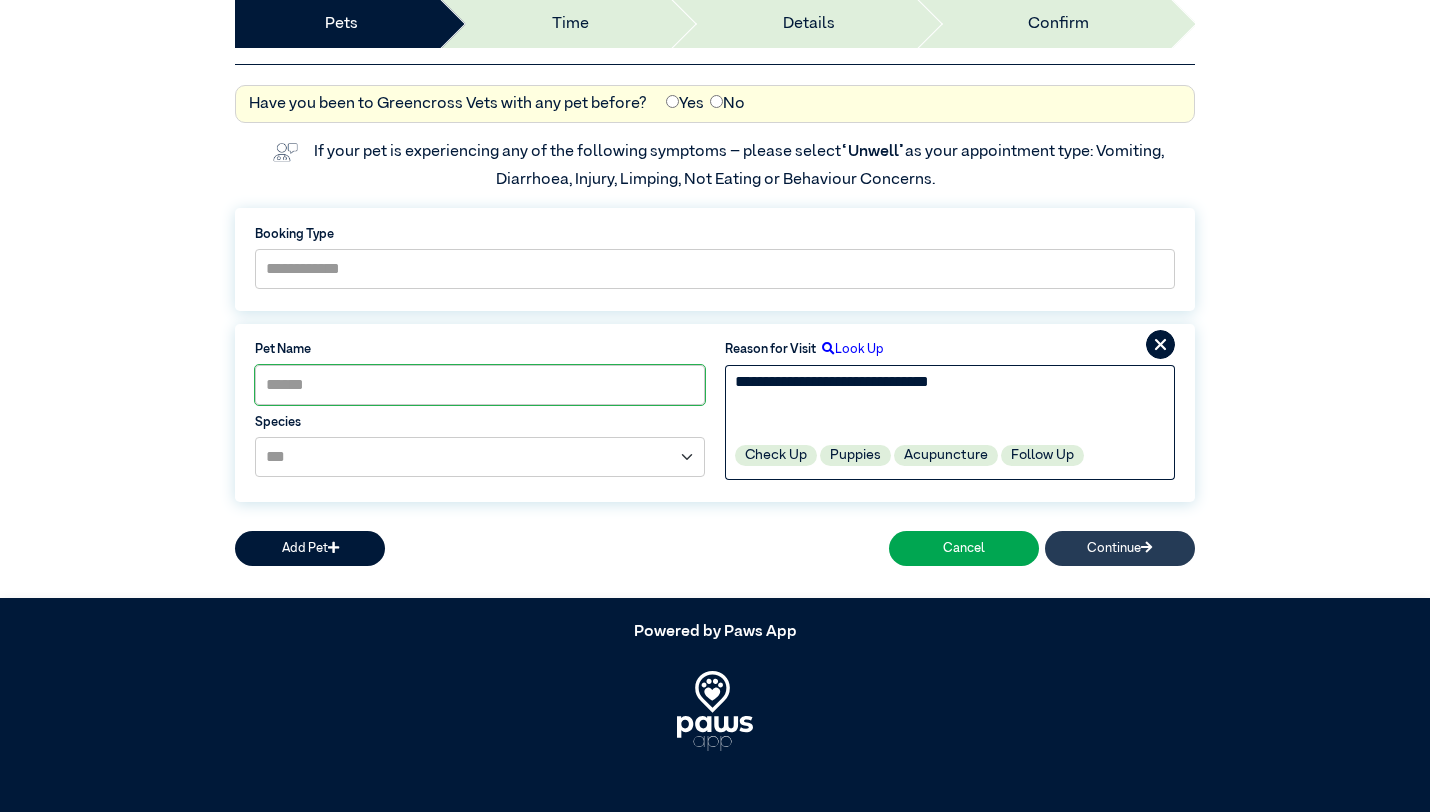type on "**********" 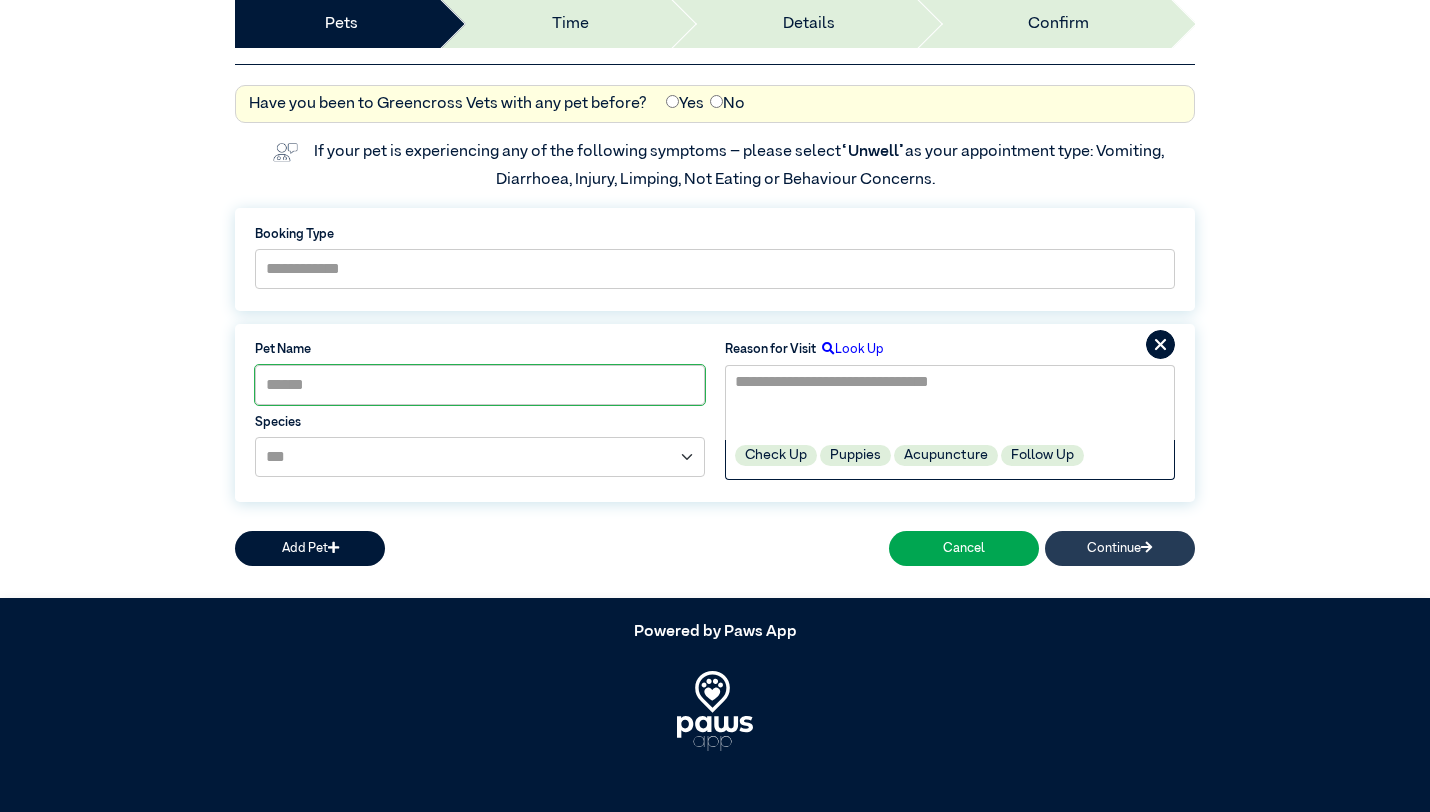 click on "Continue" at bounding box center (1120, 548) 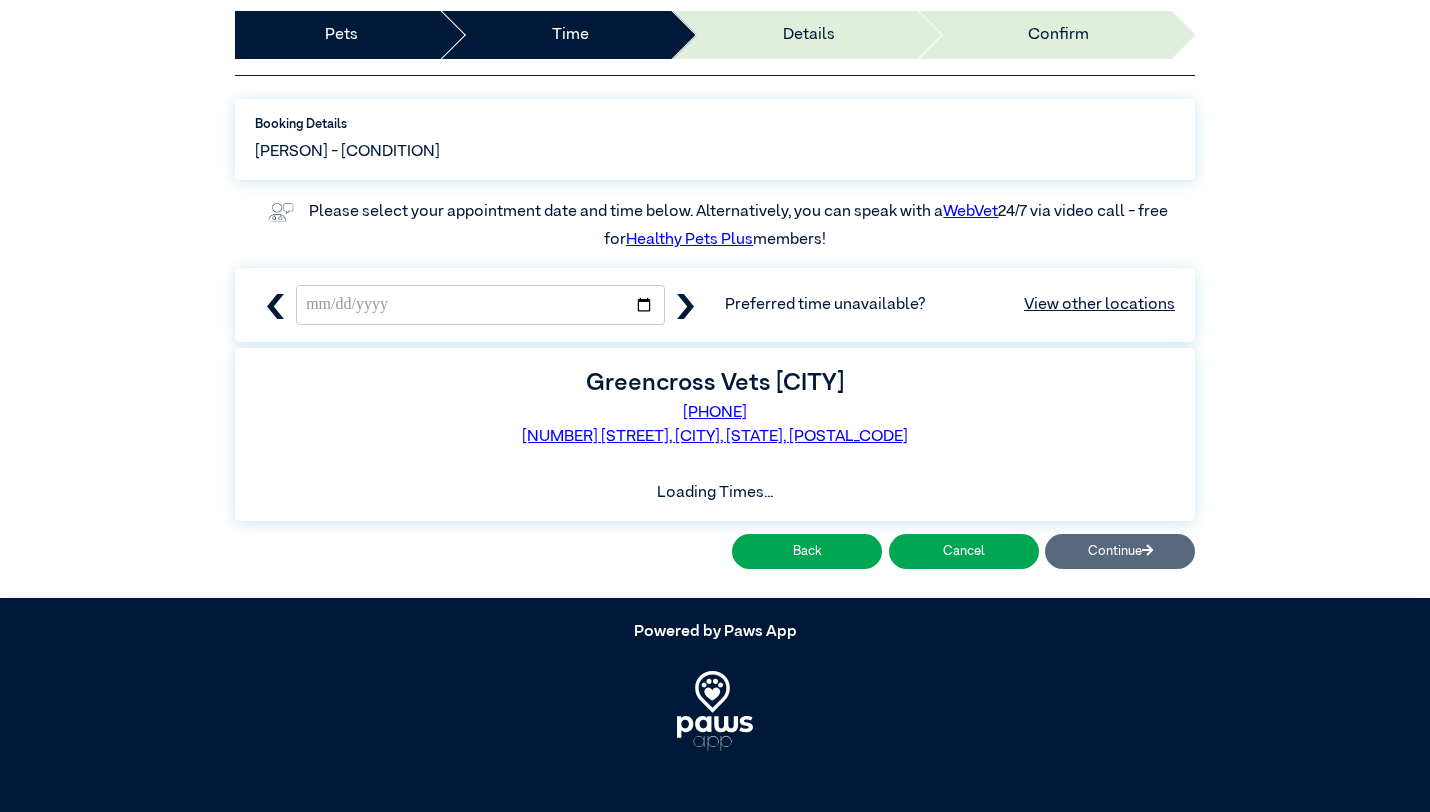 scroll, scrollTop: 162, scrollLeft: 0, axis: vertical 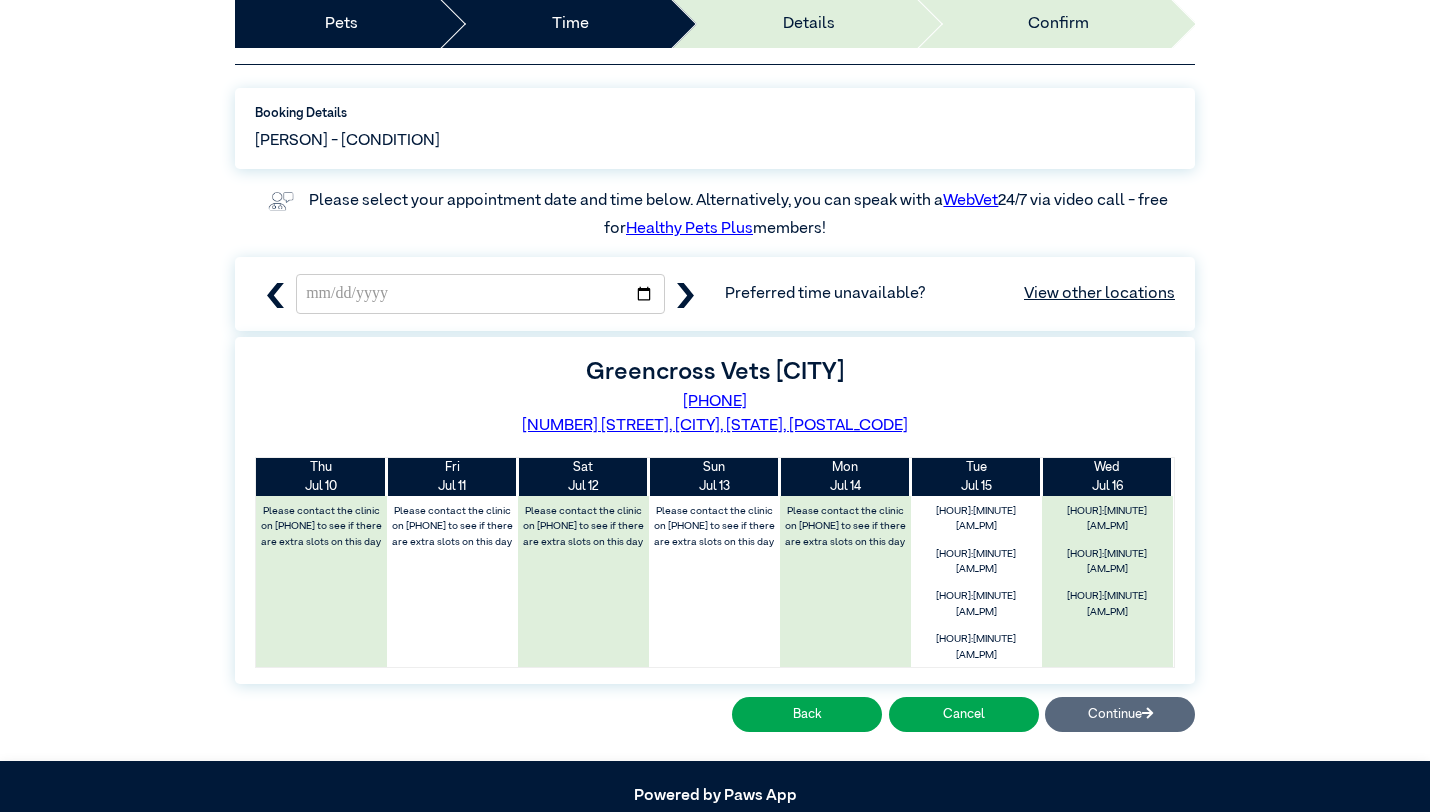 click on "Back
Cancel
Continue" at bounding box center [715, 715] 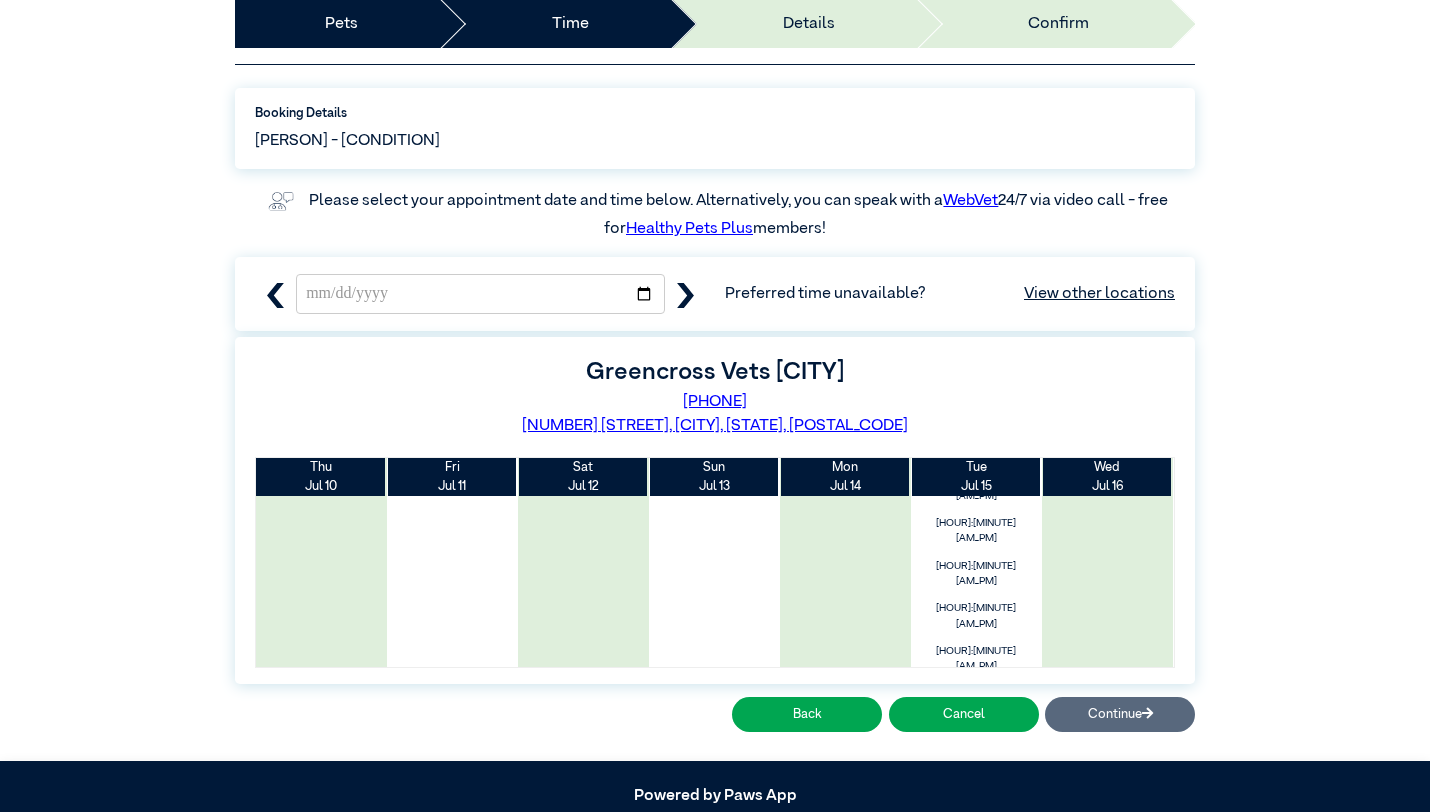 scroll, scrollTop: 0, scrollLeft: 0, axis: both 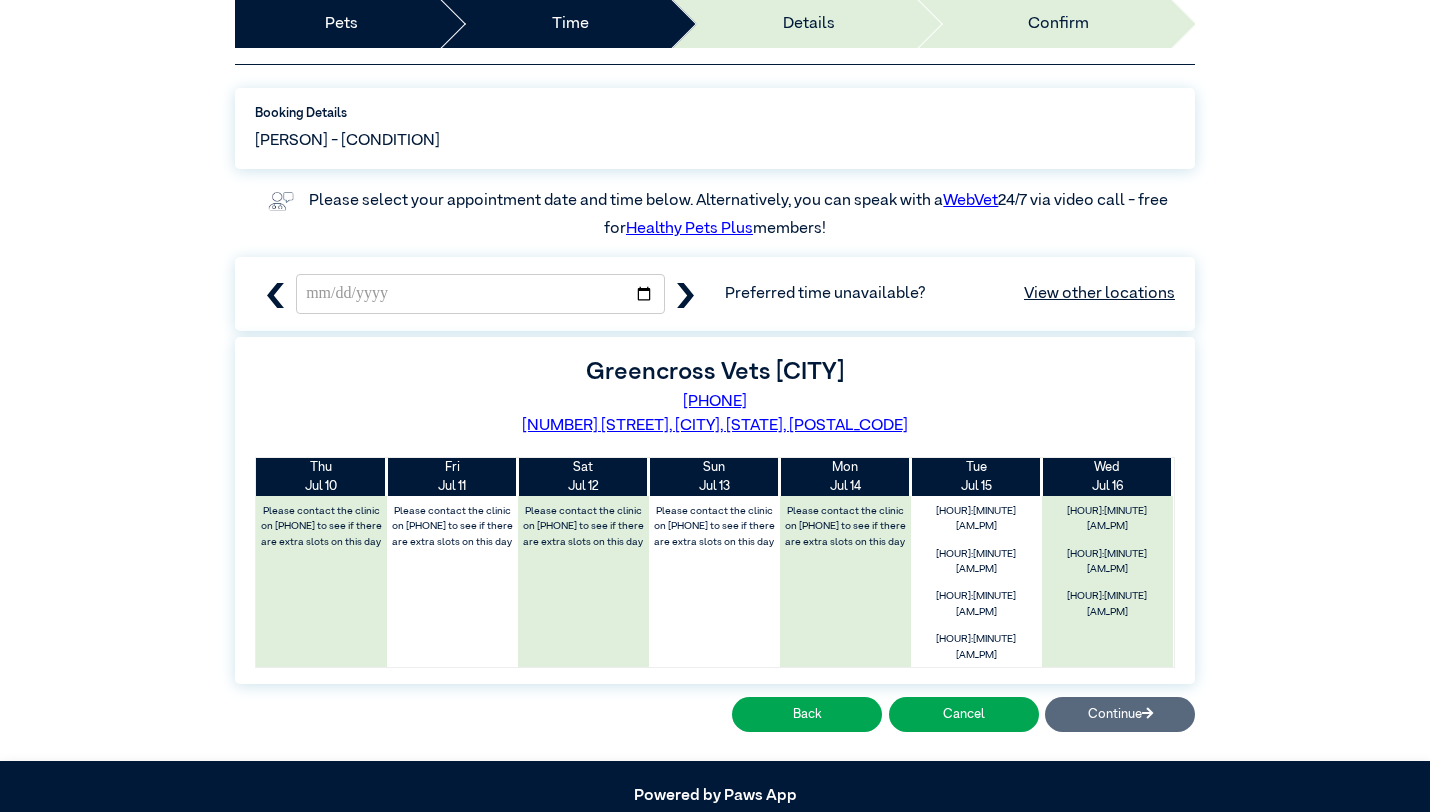 click on "Back
Cancel
Continue" at bounding box center [715, 715] 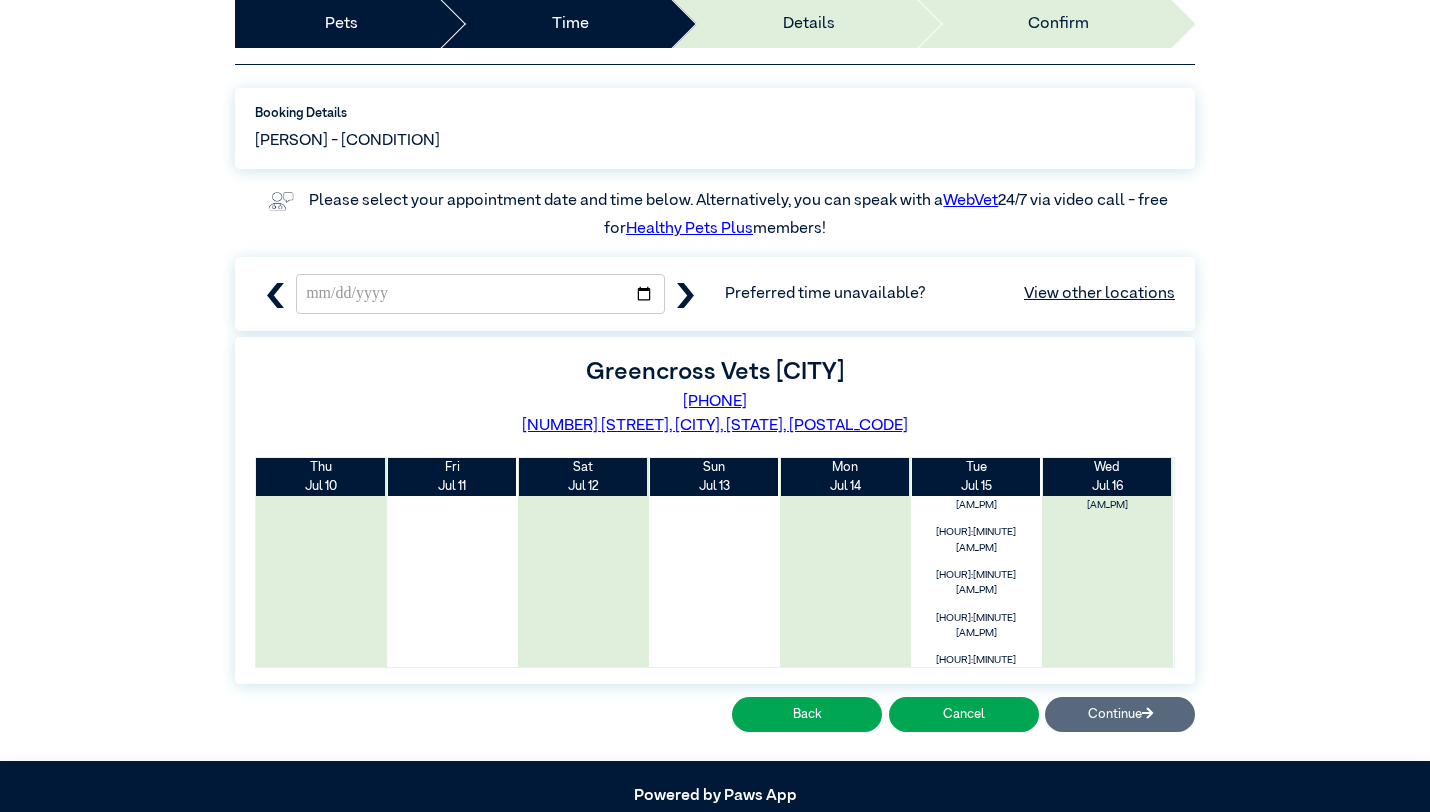 scroll, scrollTop: 113, scrollLeft: 0, axis: vertical 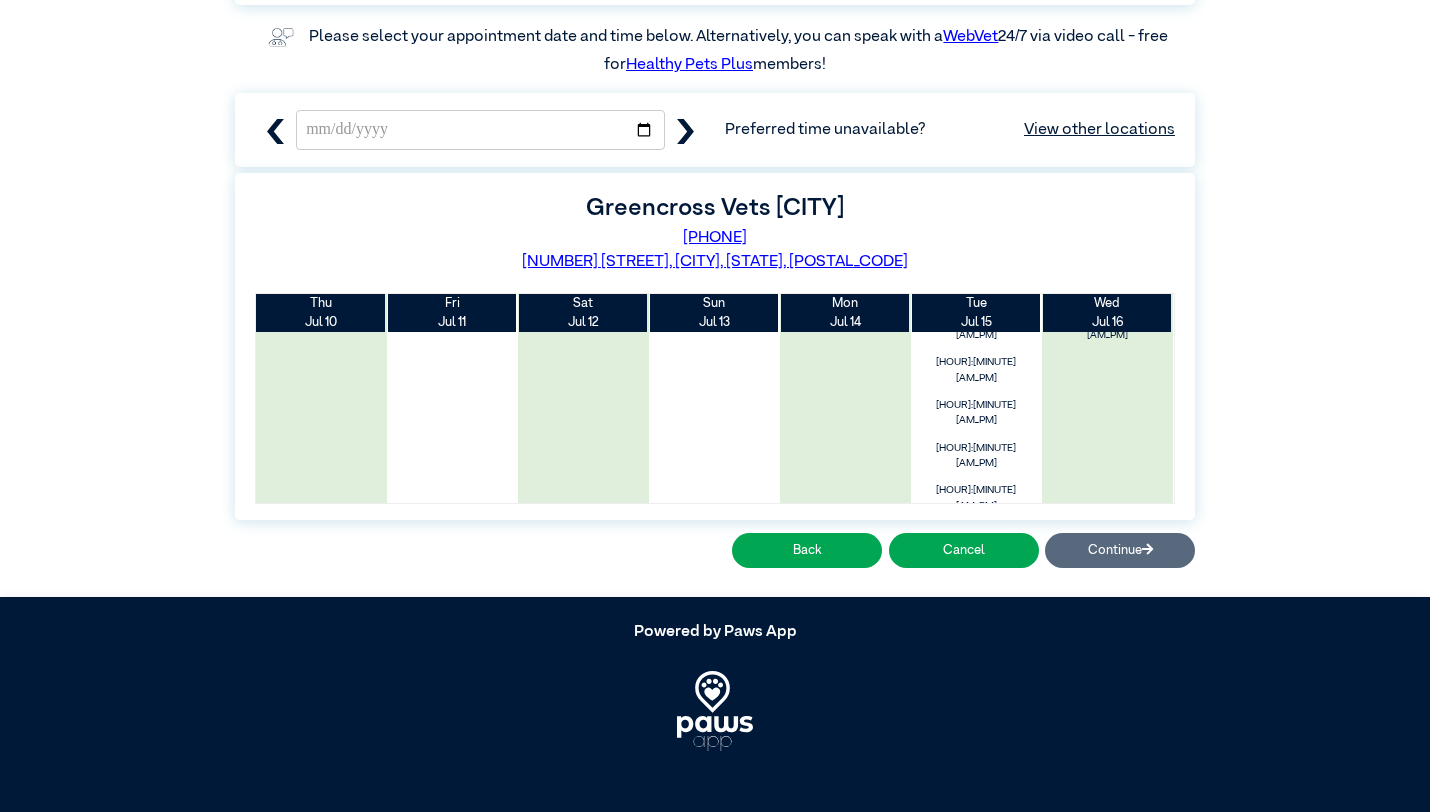 click at bounding box center (685, 131) 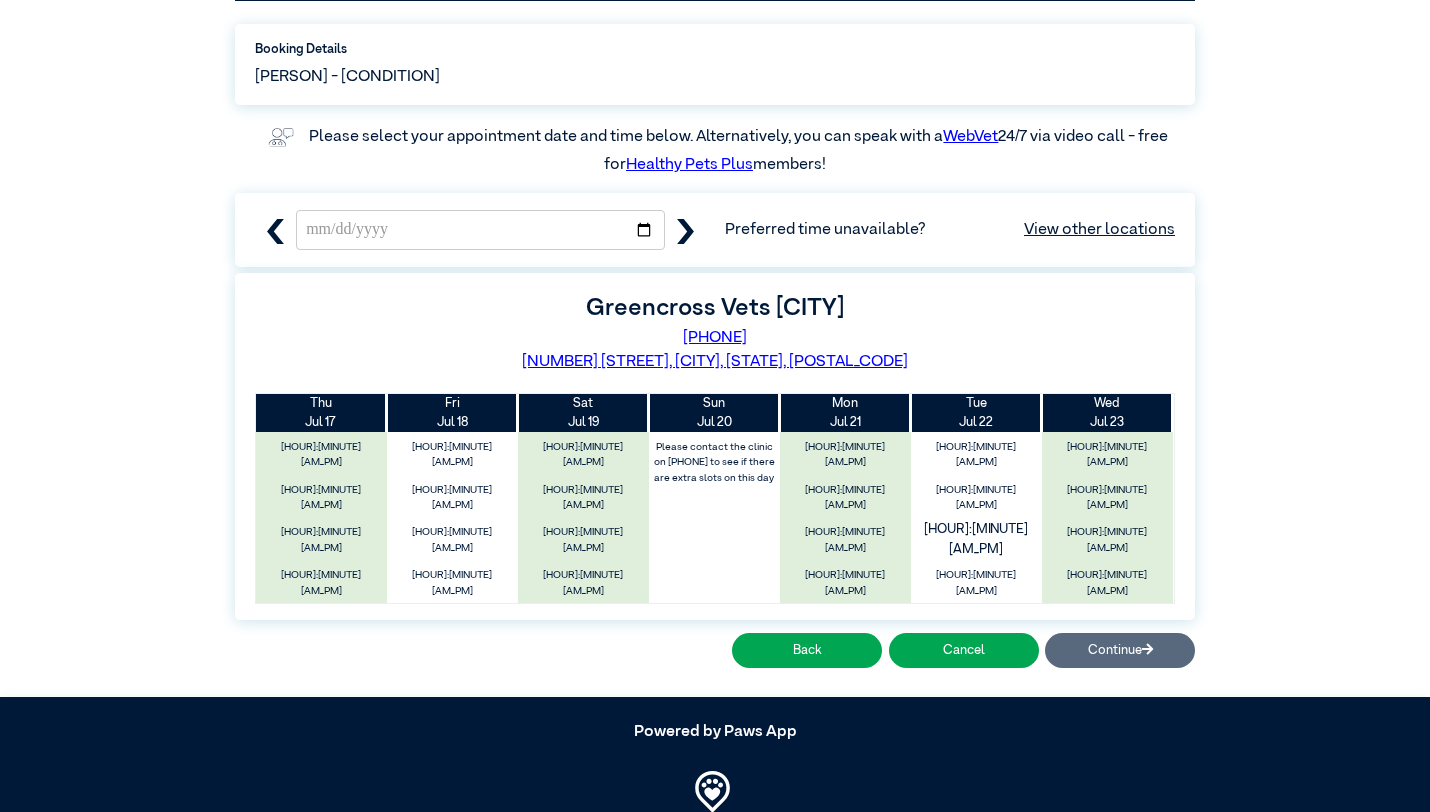 scroll, scrollTop: 326, scrollLeft: 0, axis: vertical 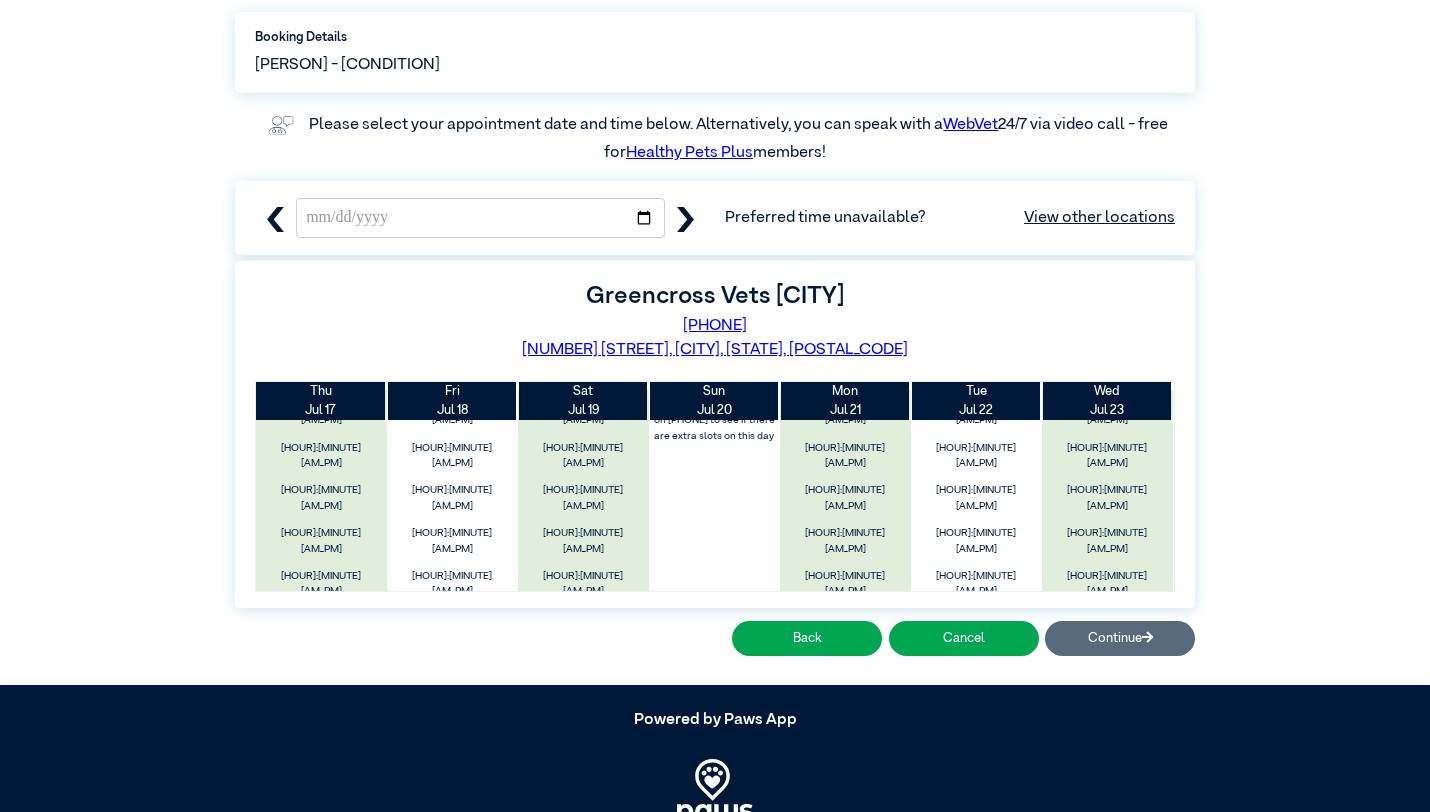 click at bounding box center (275, 219) 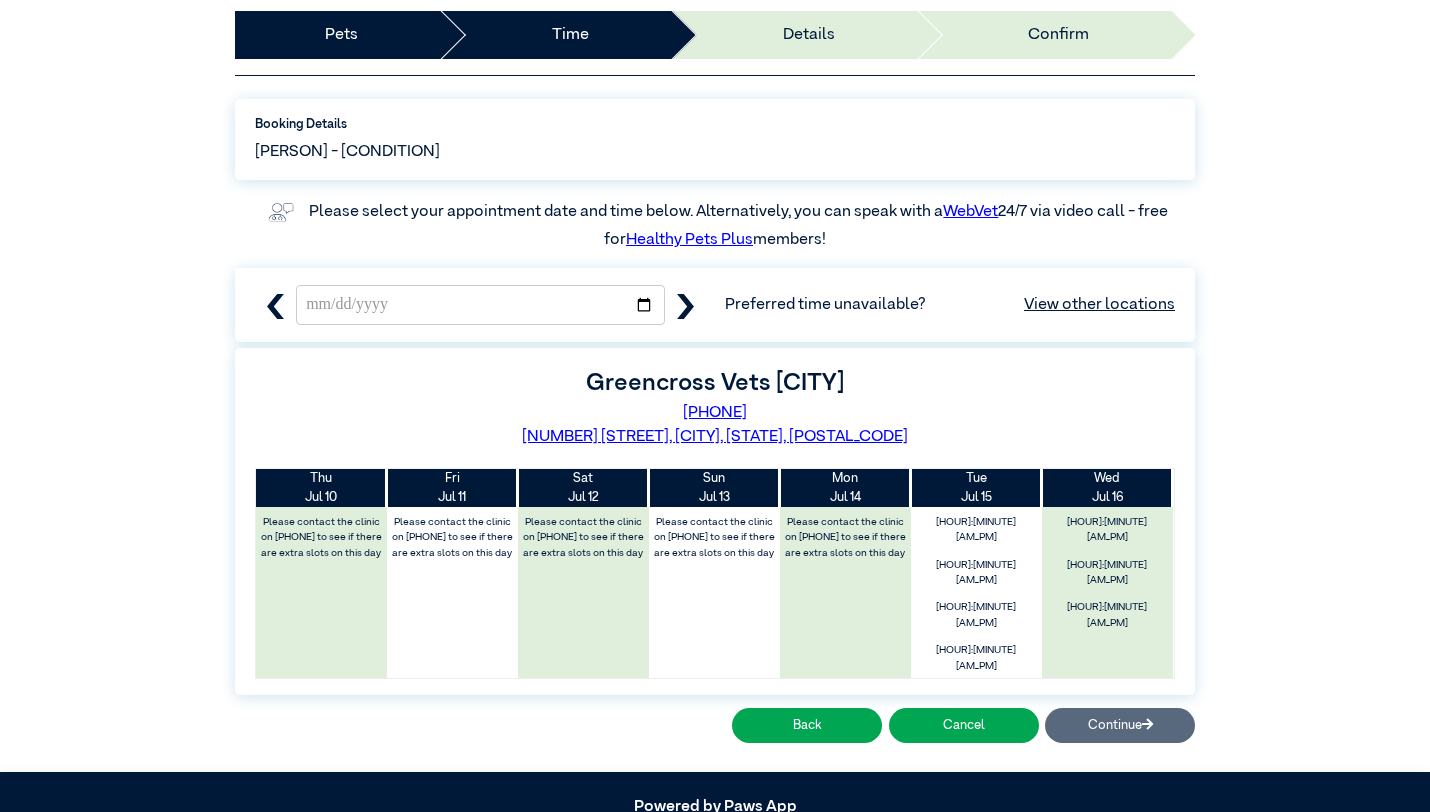 scroll, scrollTop: 238, scrollLeft: 0, axis: vertical 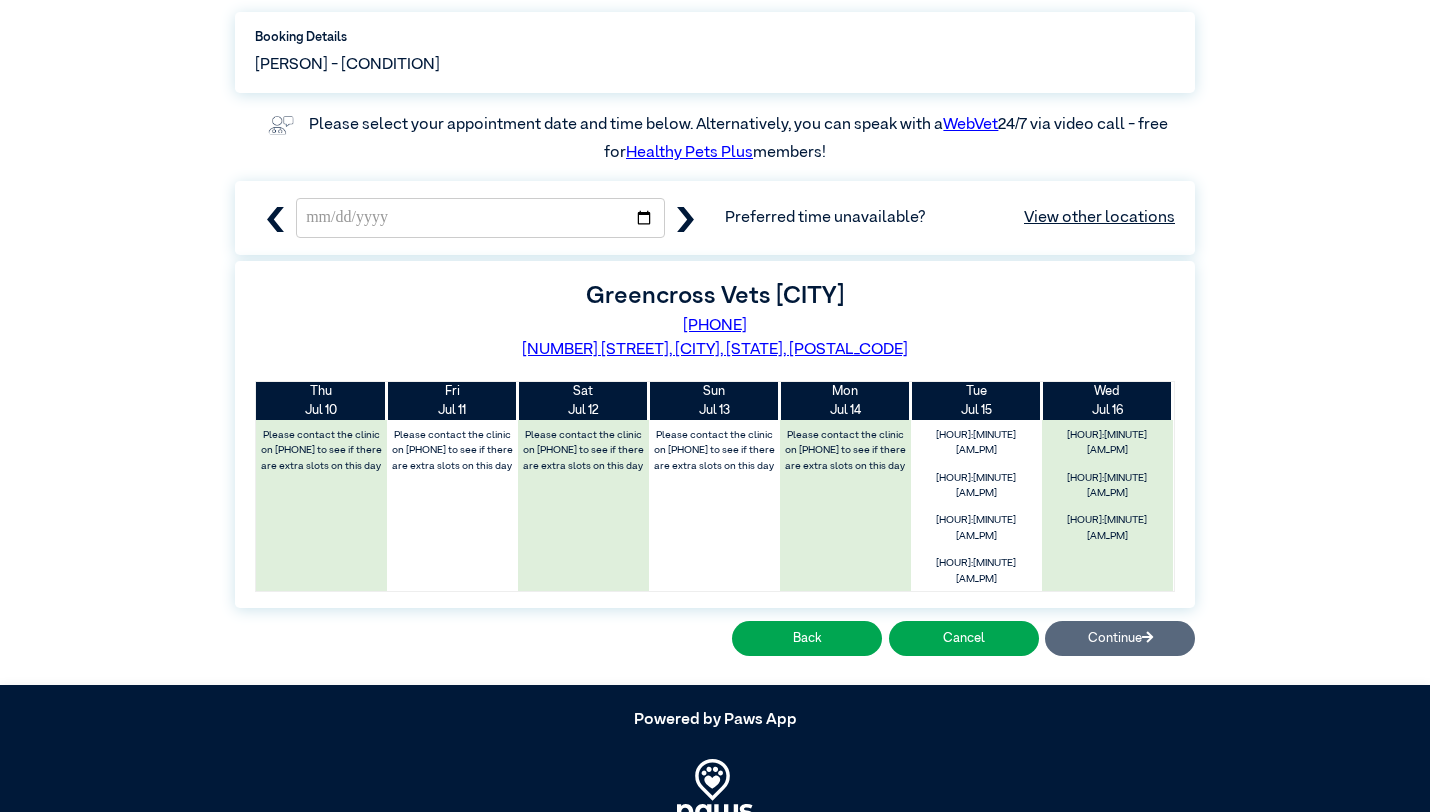 click at bounding box center [685, 219] 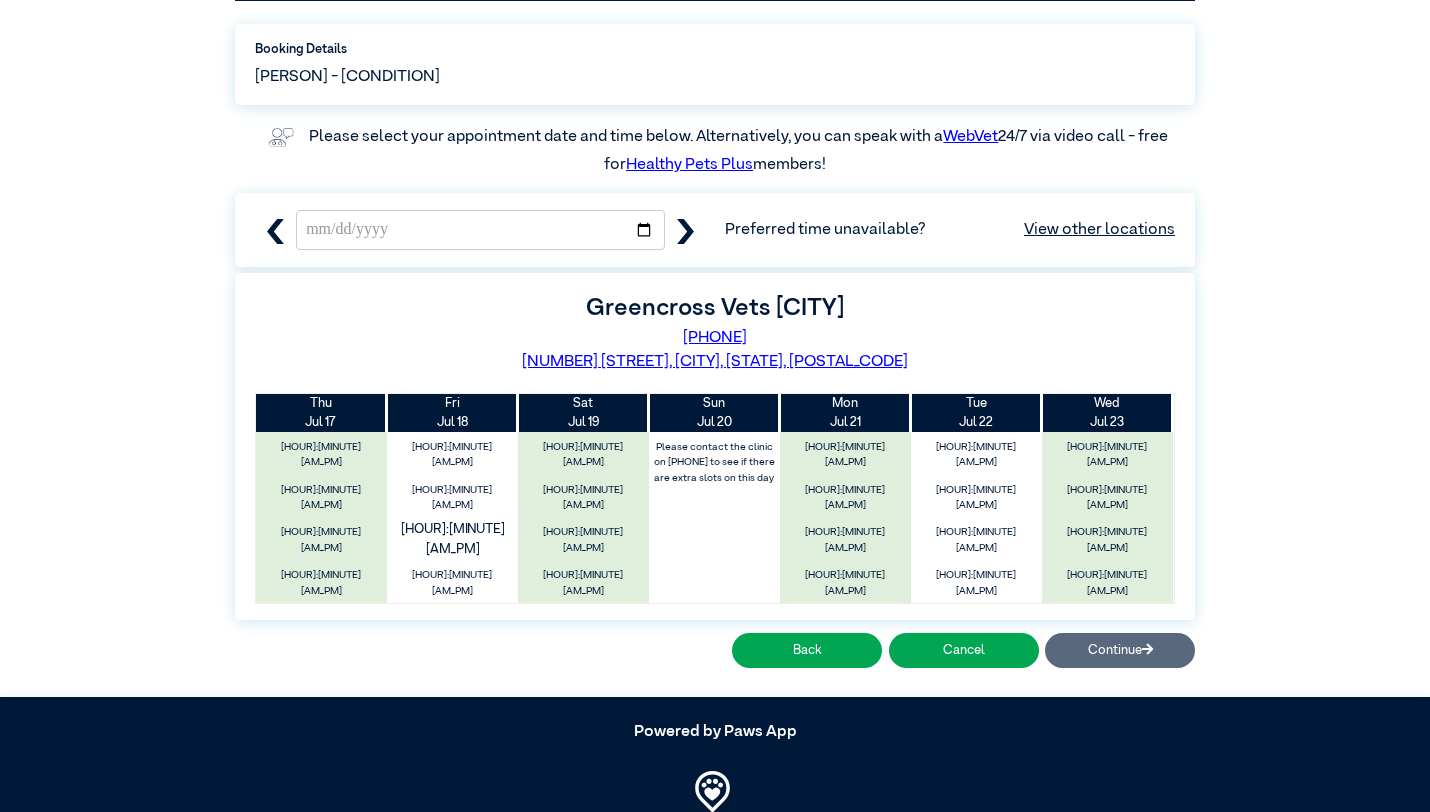 scroll, scrollTop: 218, scrollLeft: 0, axis: vertical 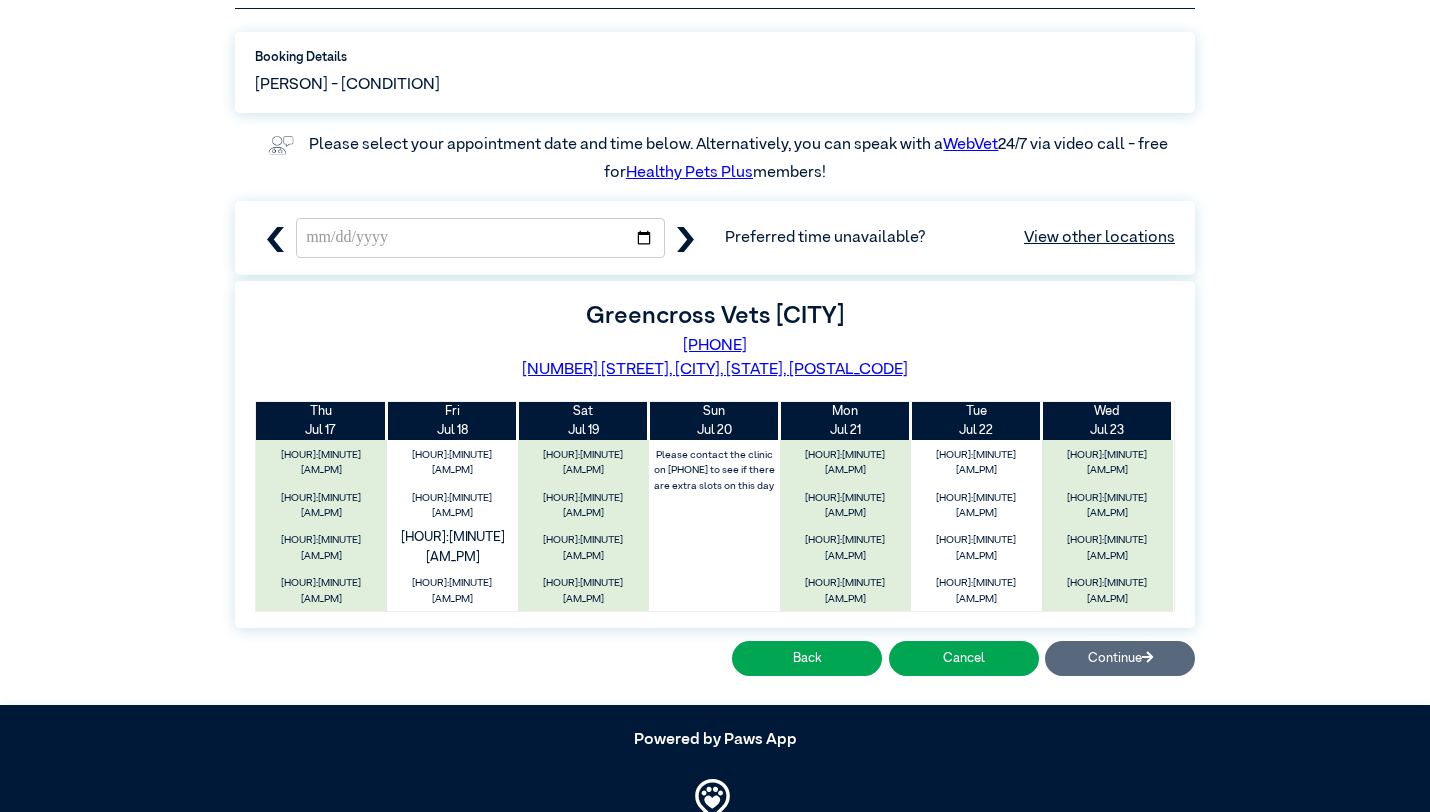 click on "[HOUR]:[MINUTE] [AM_PM]" at bounding box center (453, 549) 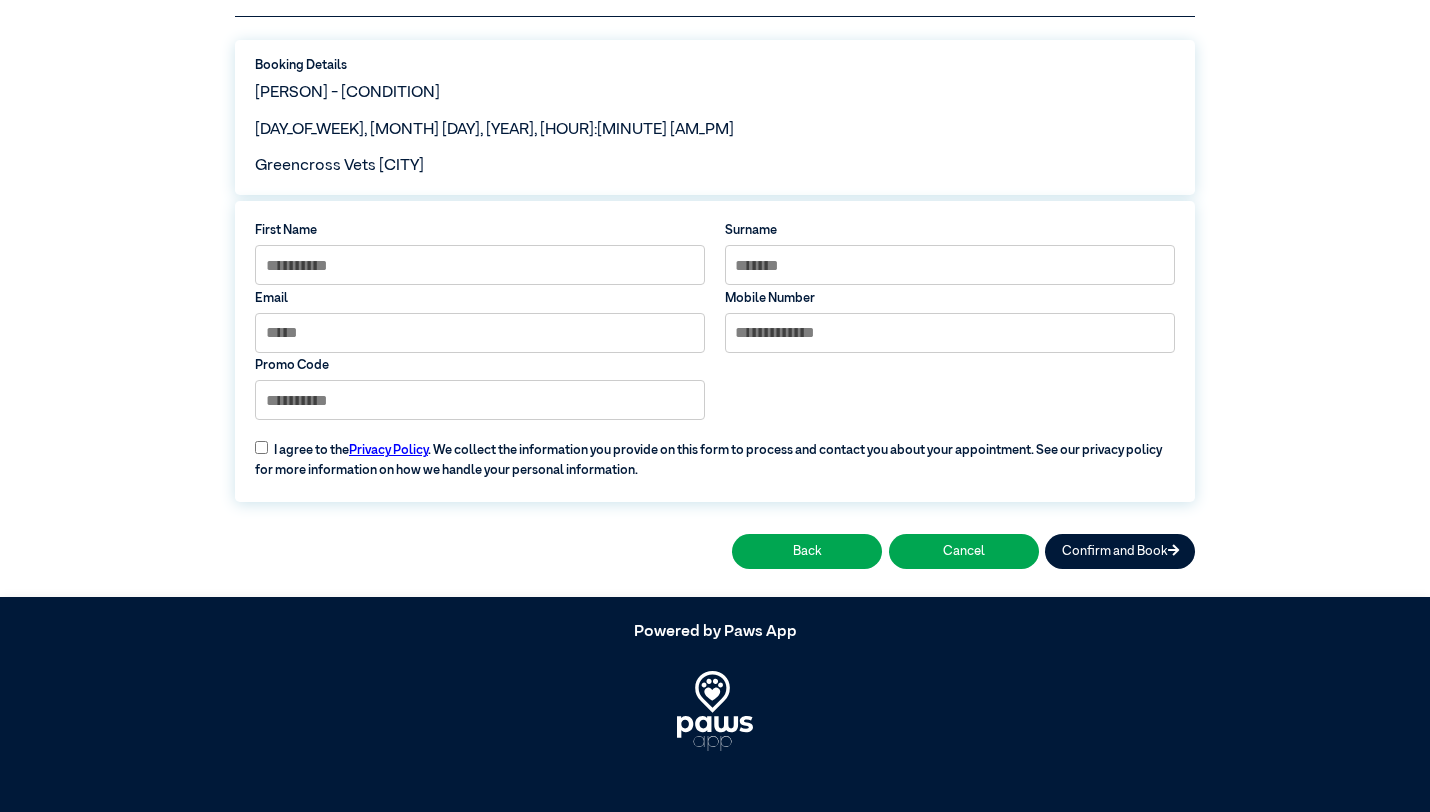 scroll, scrollTop: 210, scrollLeft: 0, axis: vertical 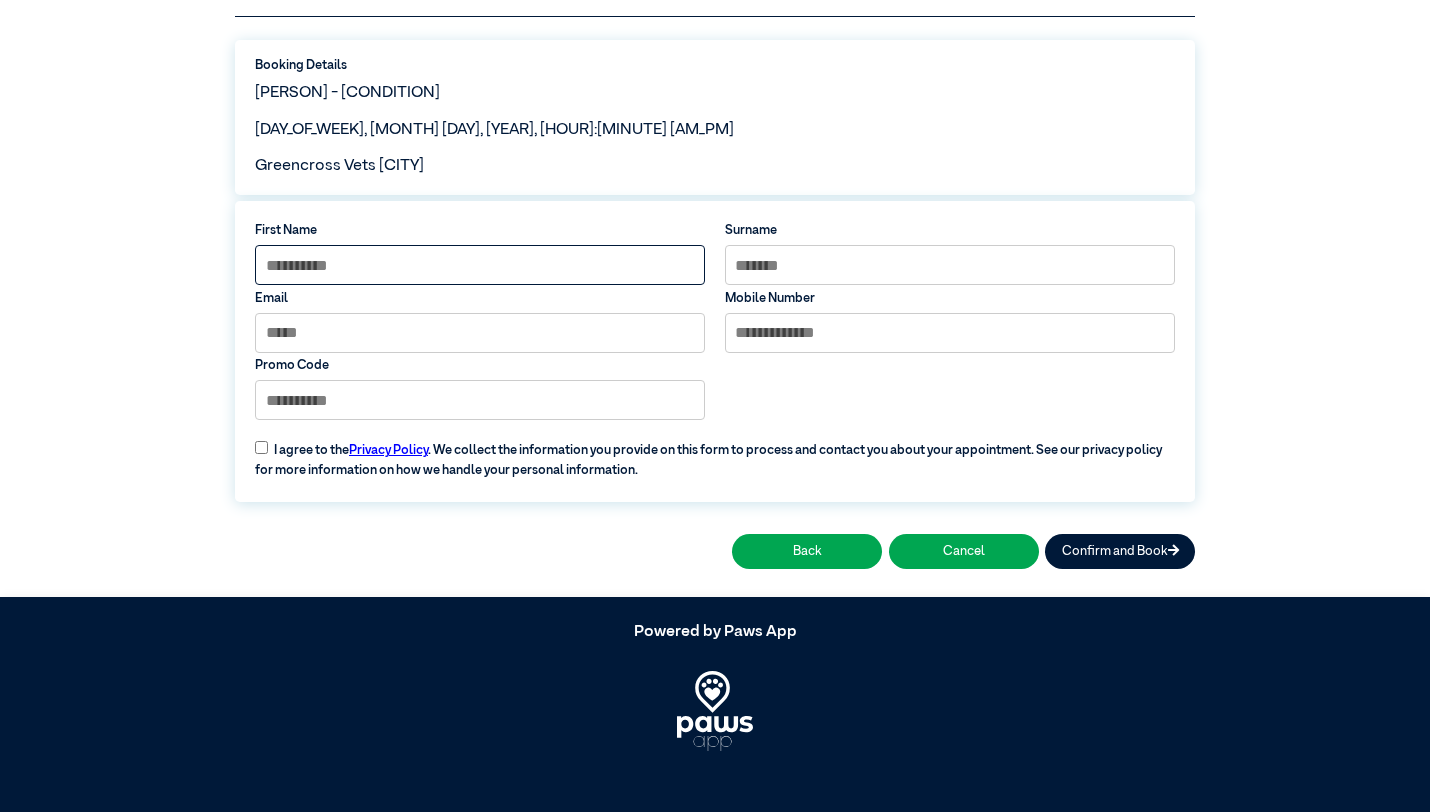 click at bounding box center [480, 265] 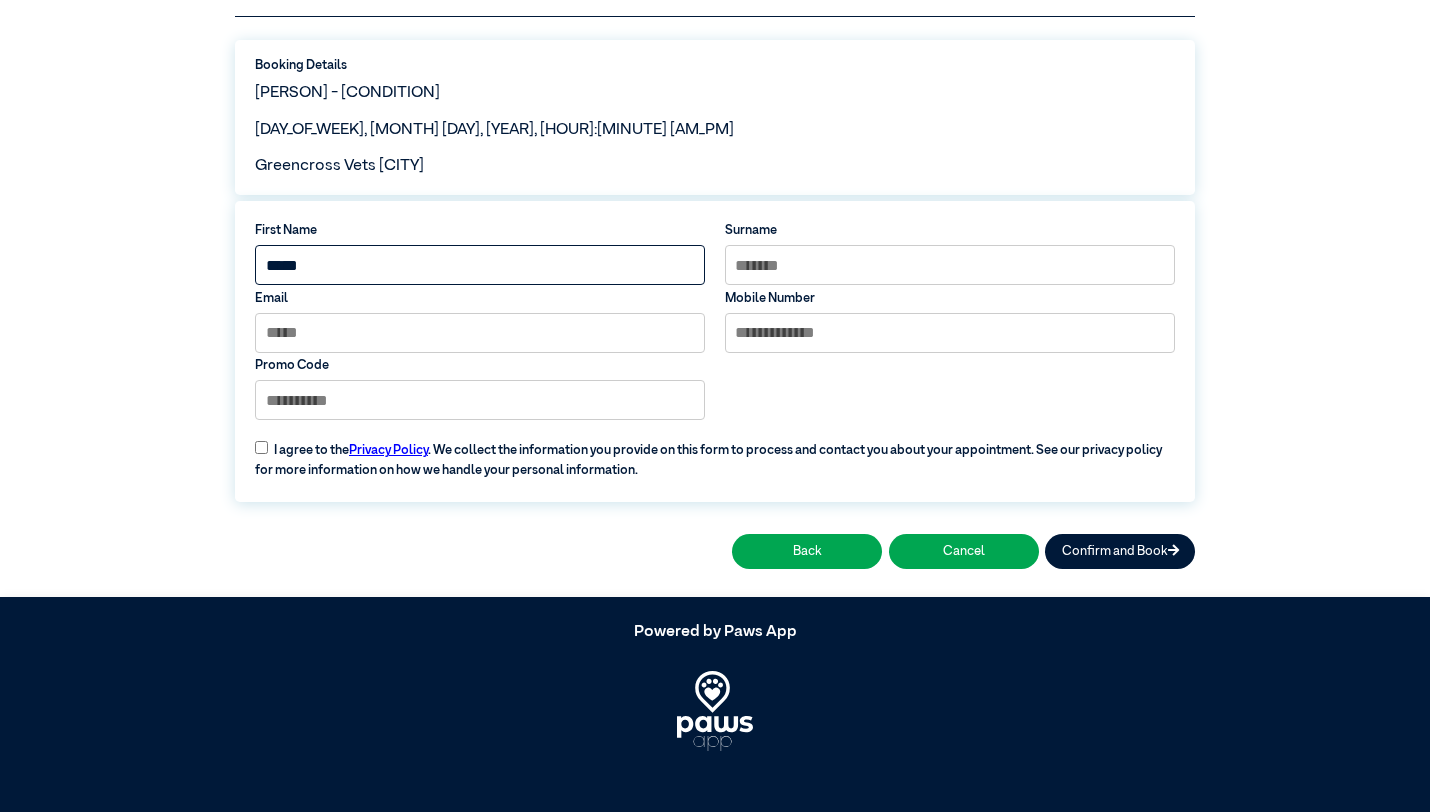 type on "******" 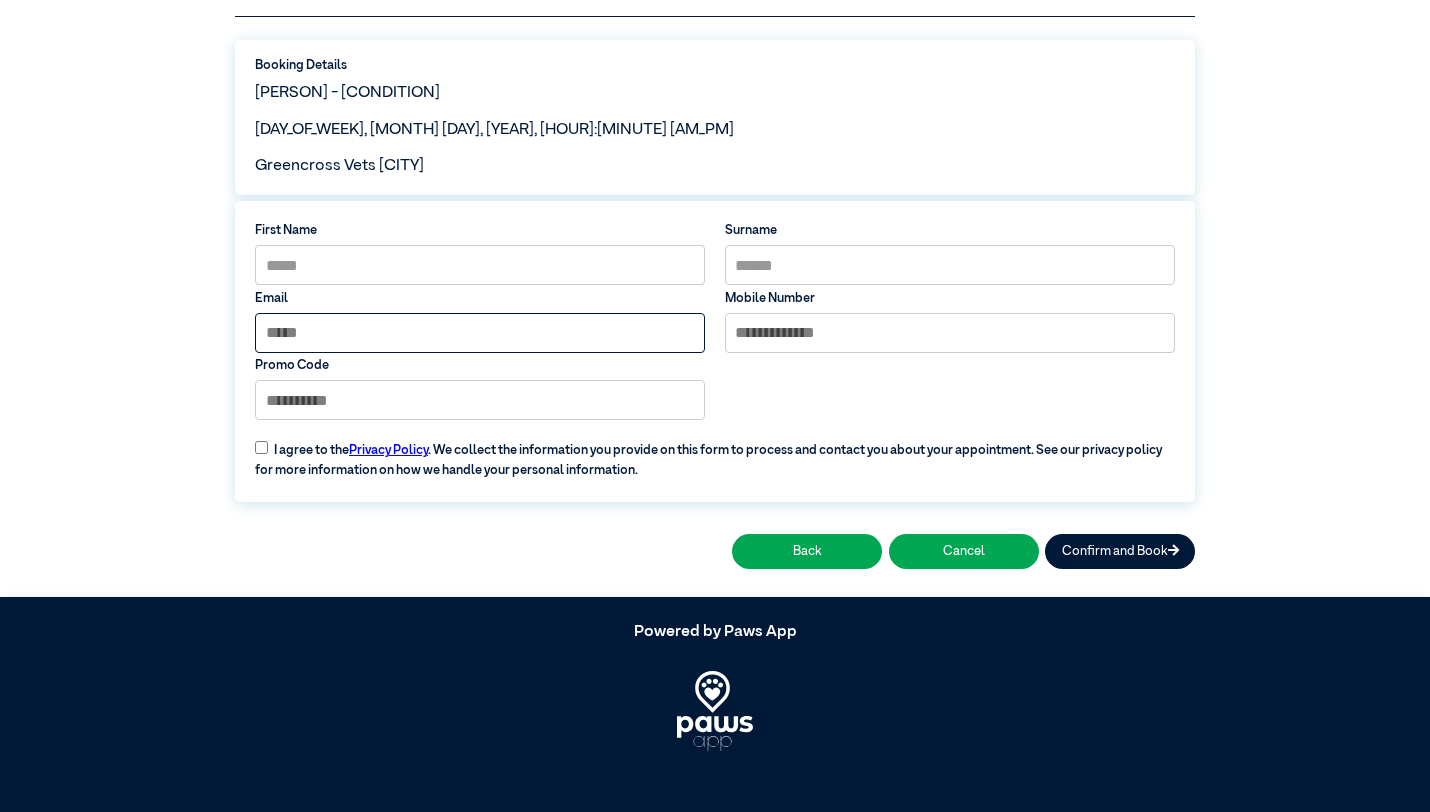 type on "**********" 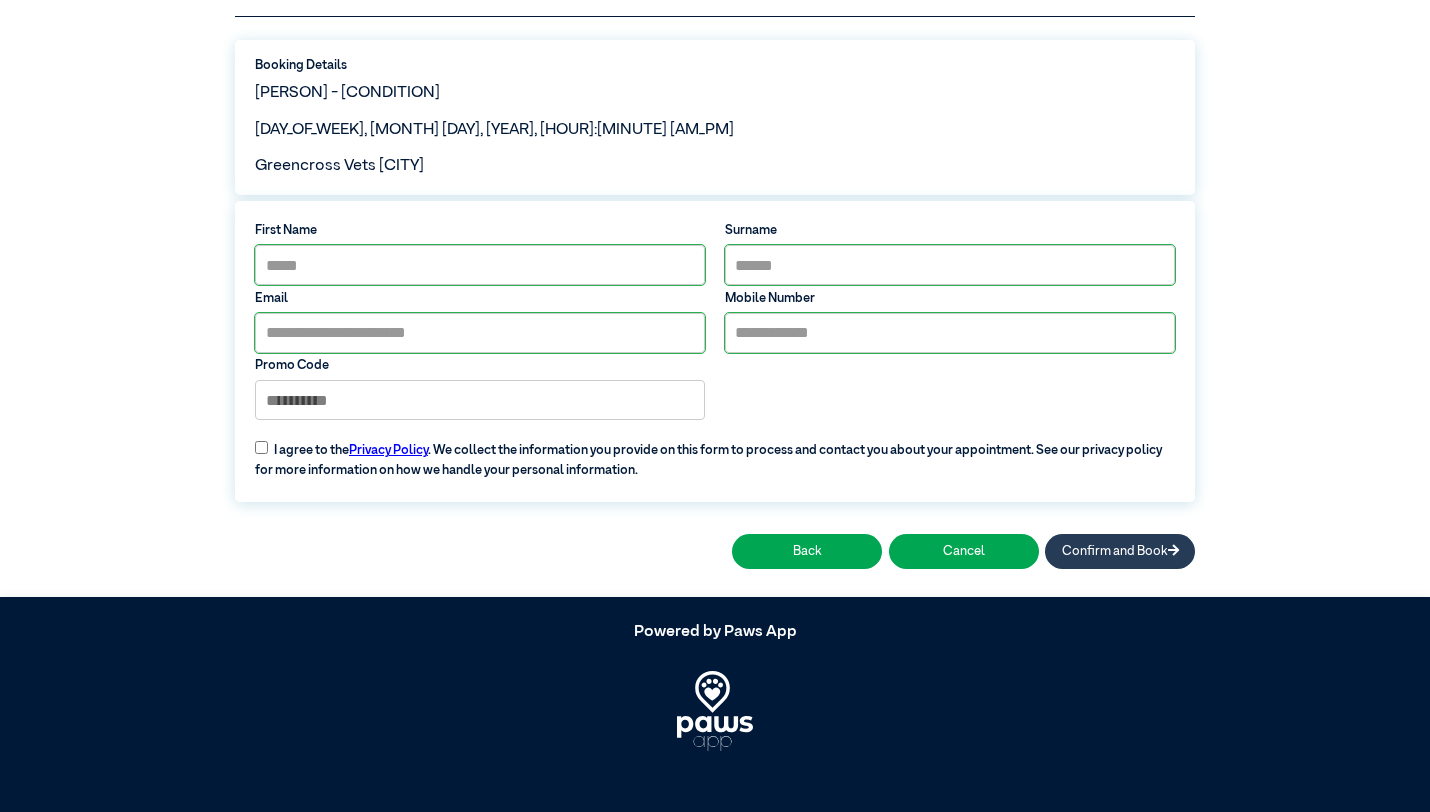 click on "Confirm and Book" at bounding box center [1120, 551] 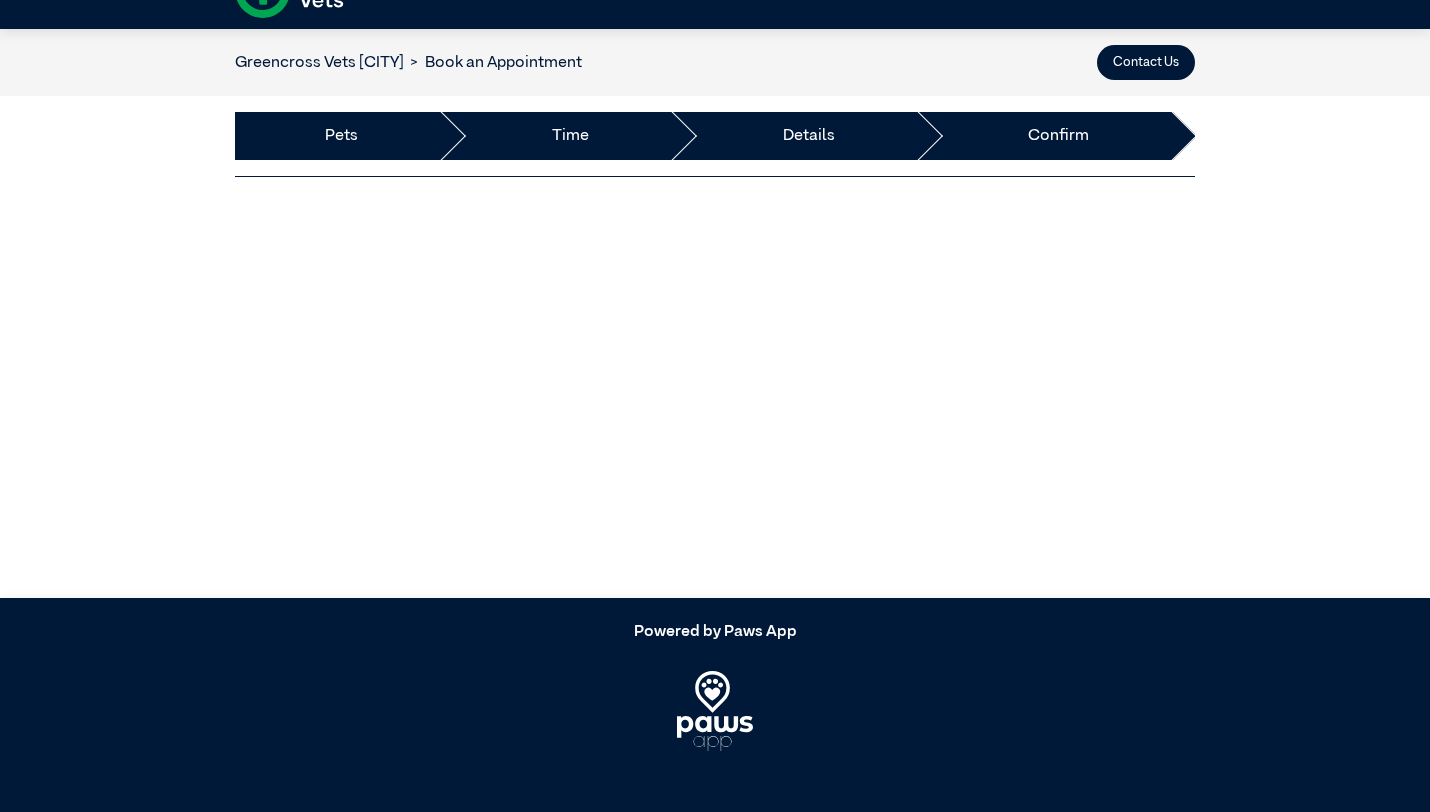 scroll, scrollTop: 9, scrollLeft: 0, axis: vertical 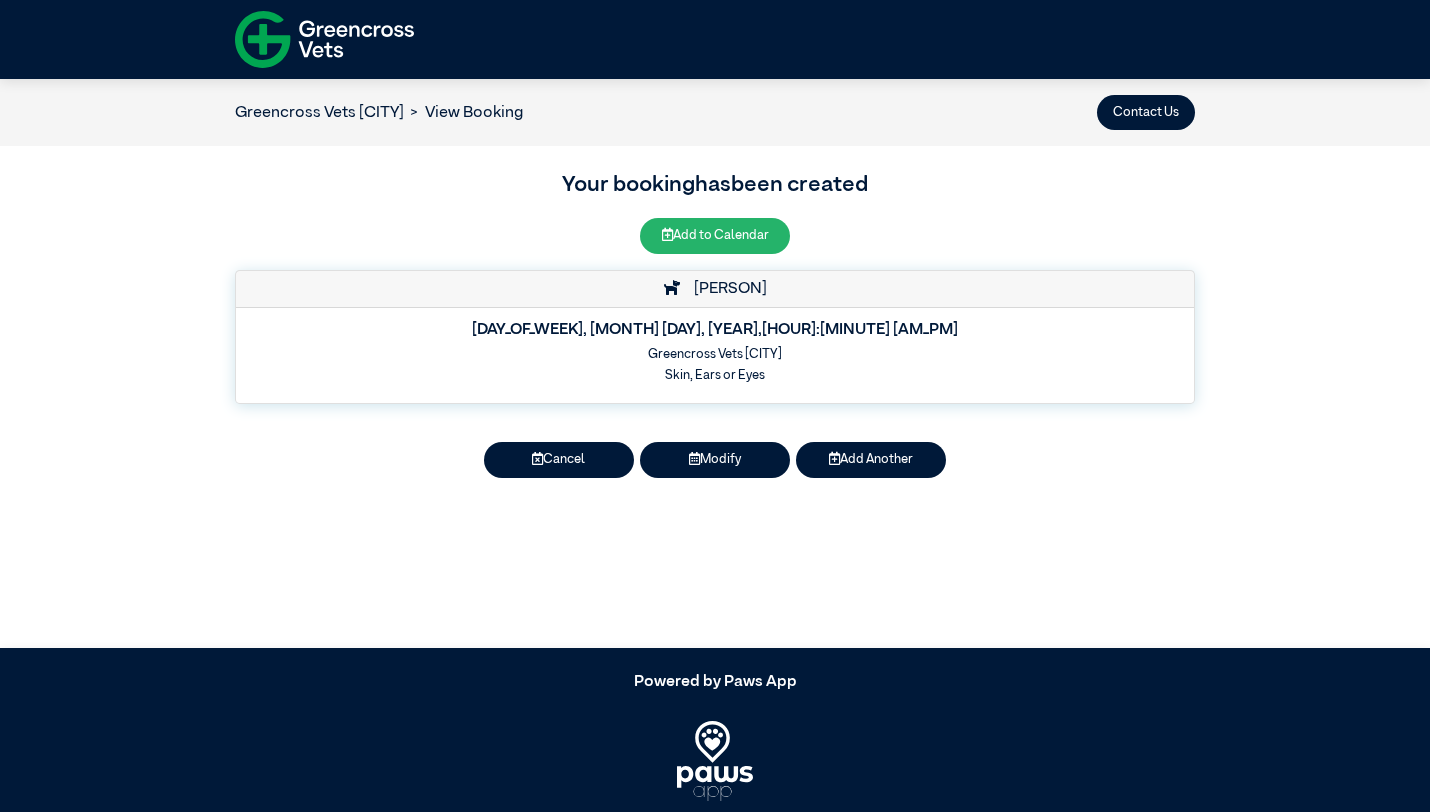 click on "Add to Calendar" at bounding box center [715, 235] 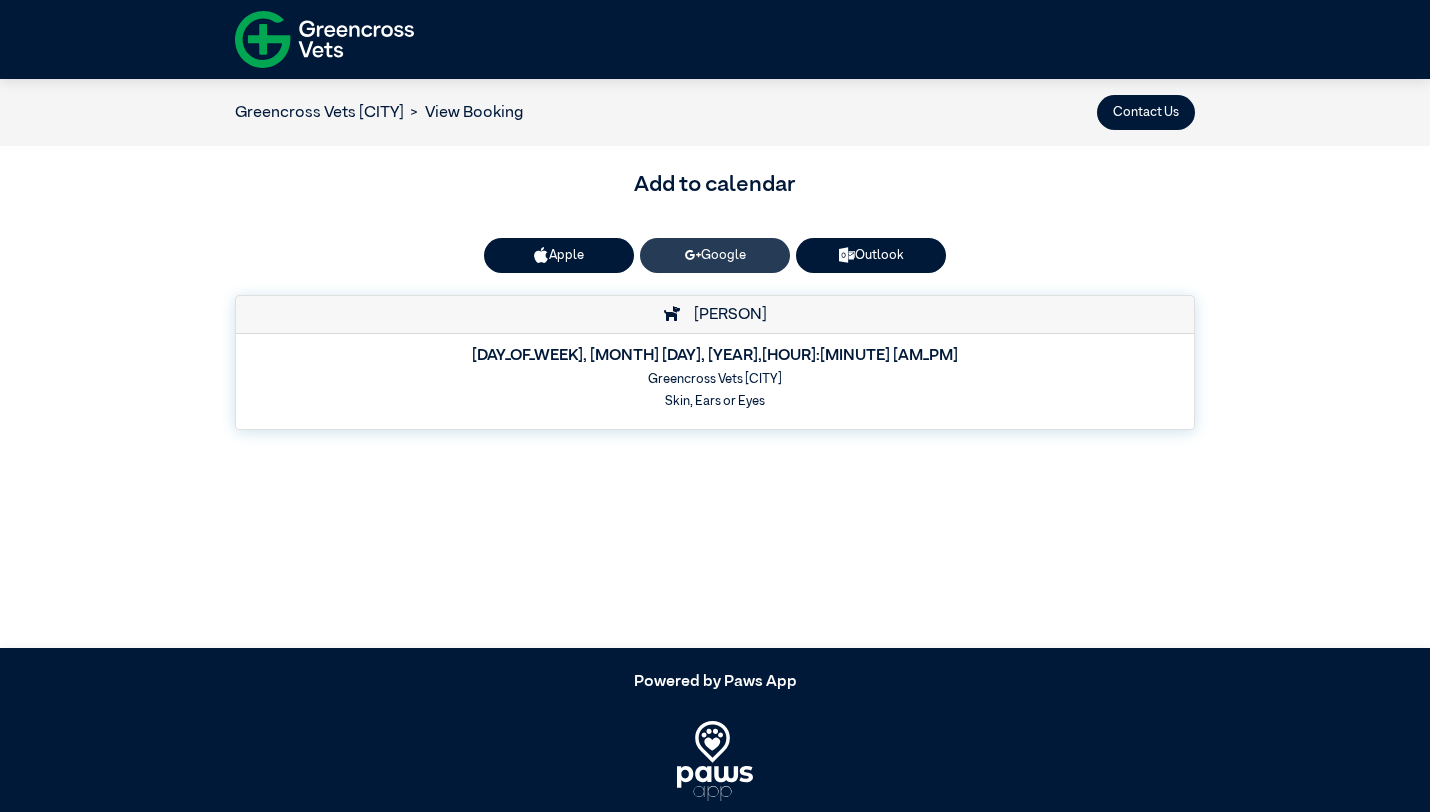 click on "Google" at bounding box center [715, 255] 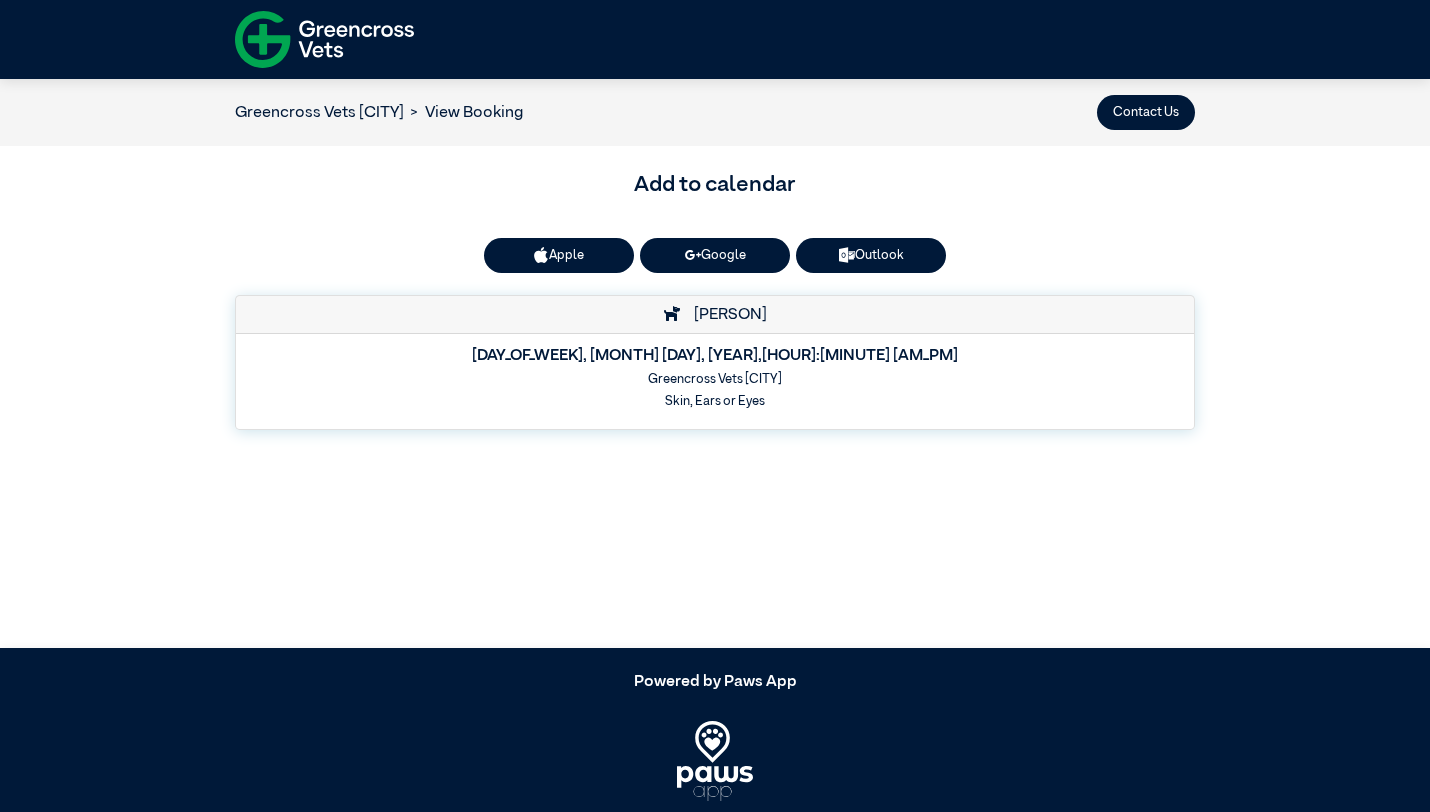 click at bounding box center [324, 39] 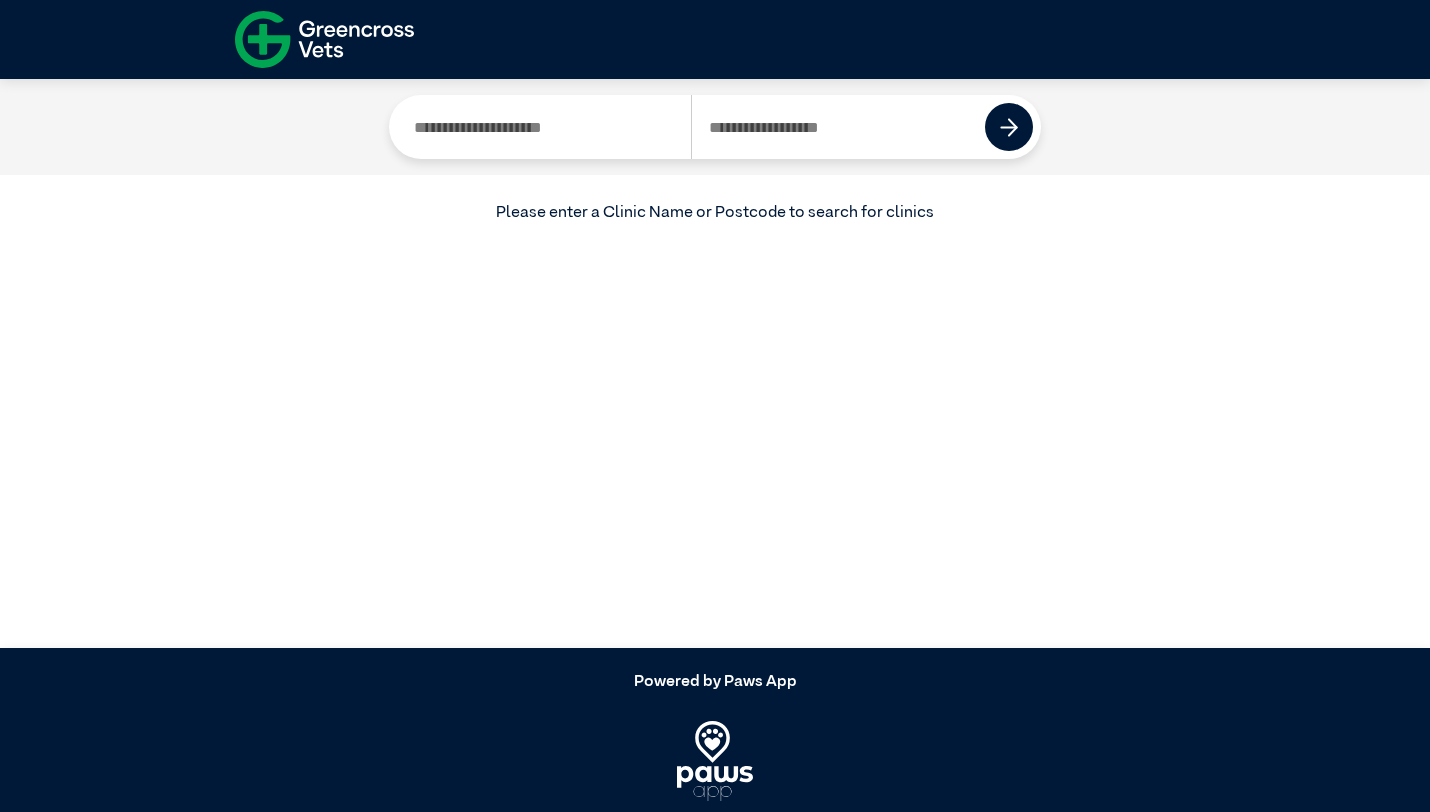 click at bounding box center [838, 127] 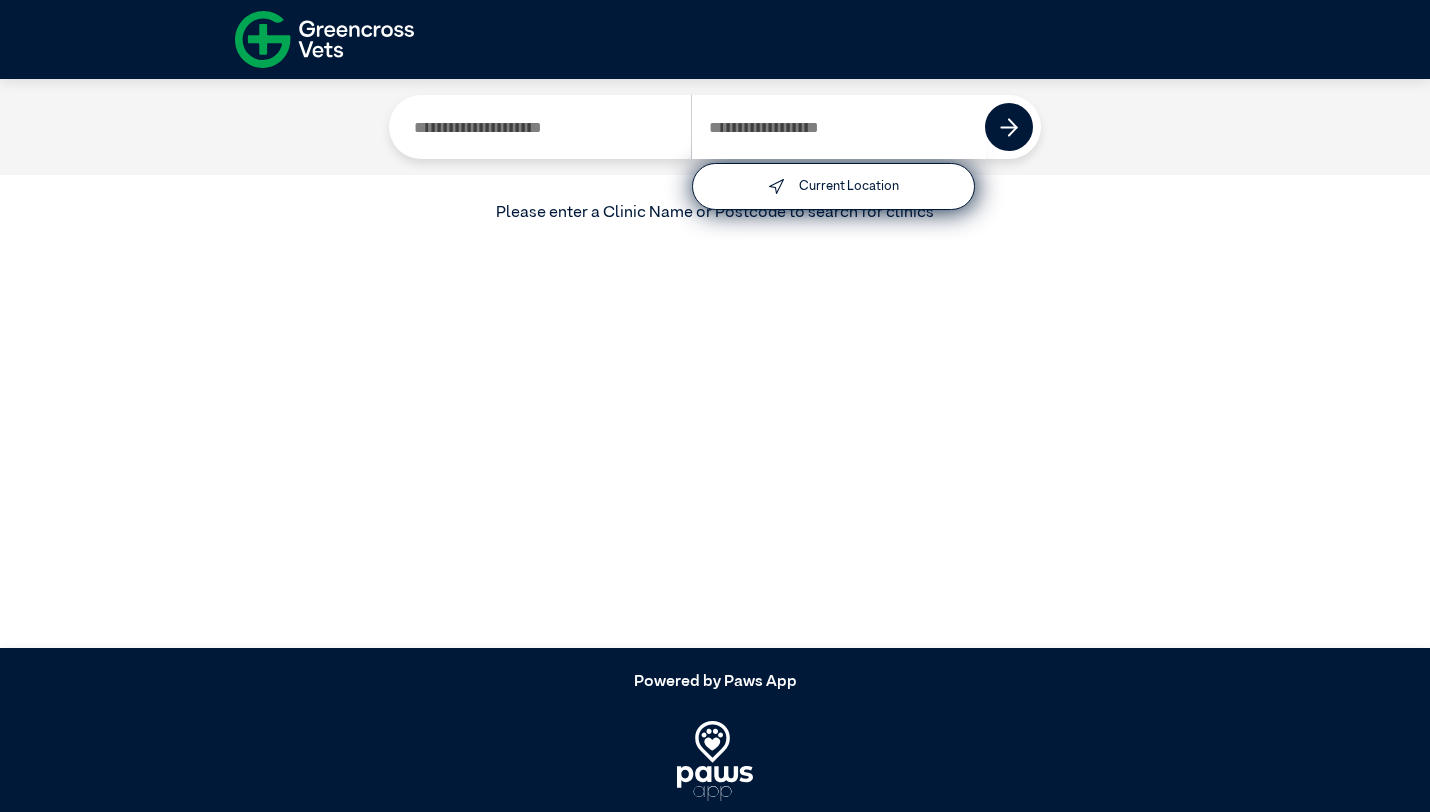 type on "****" 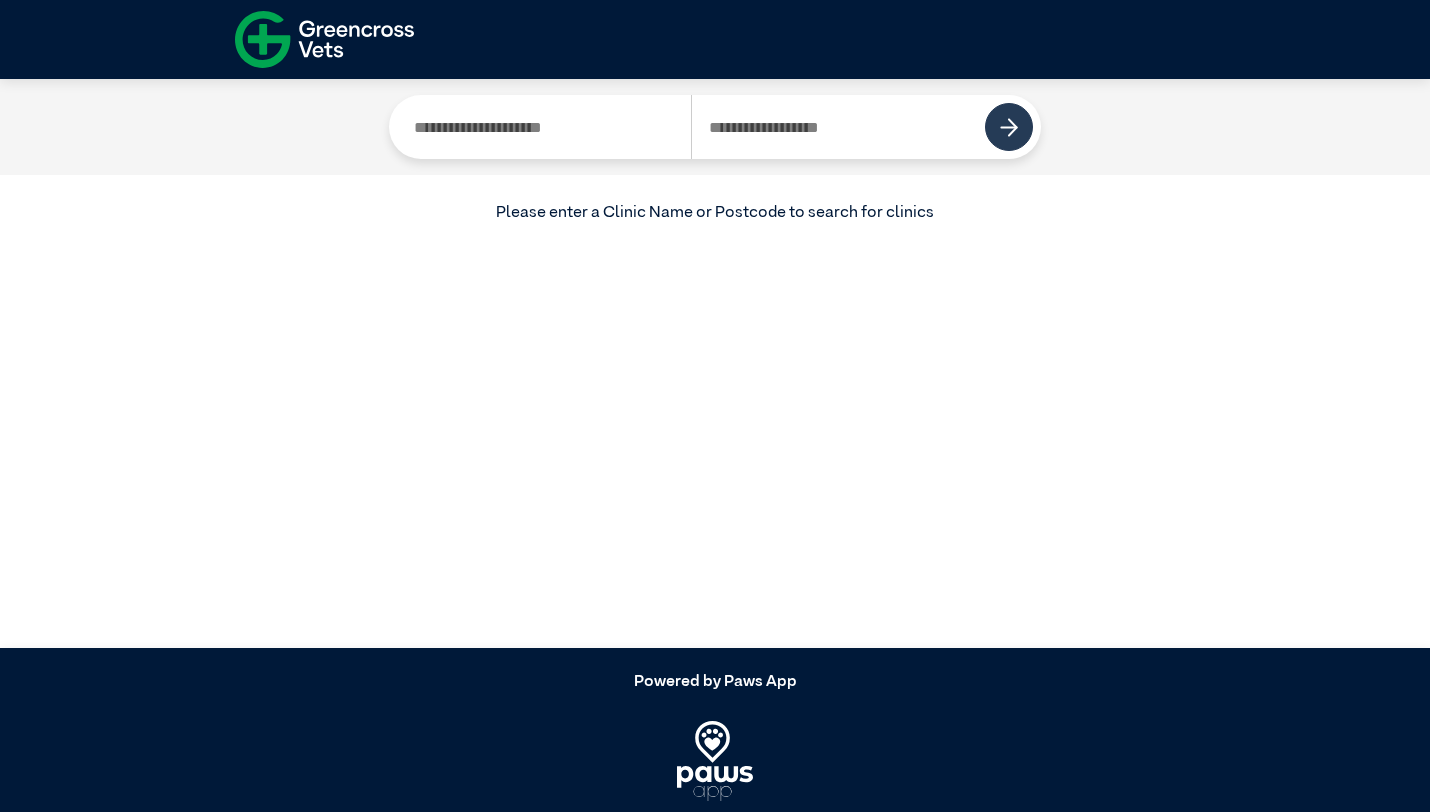 click at bounding box center (1009, 127) 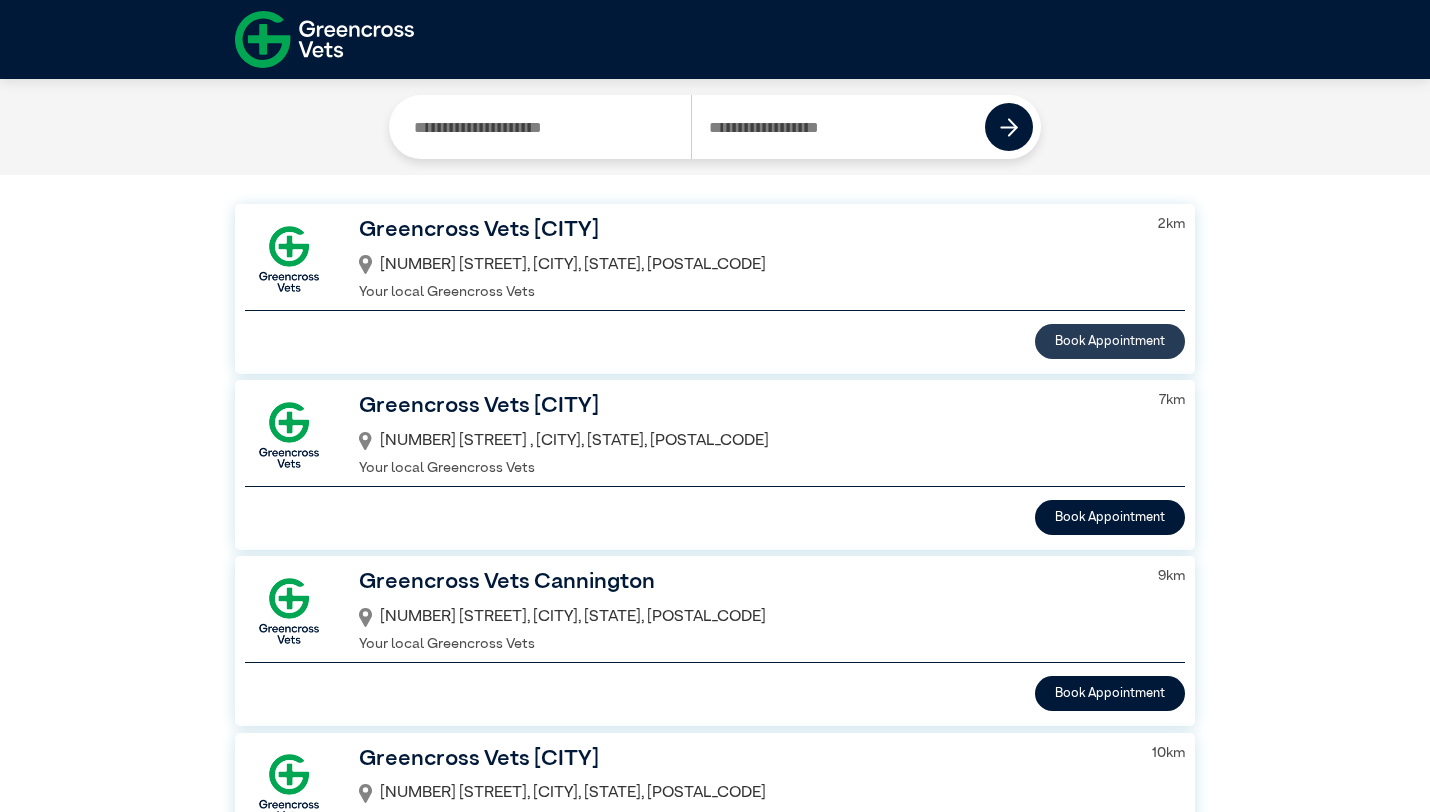 click on "Book Appointment" at bounding box center (1110, 341) 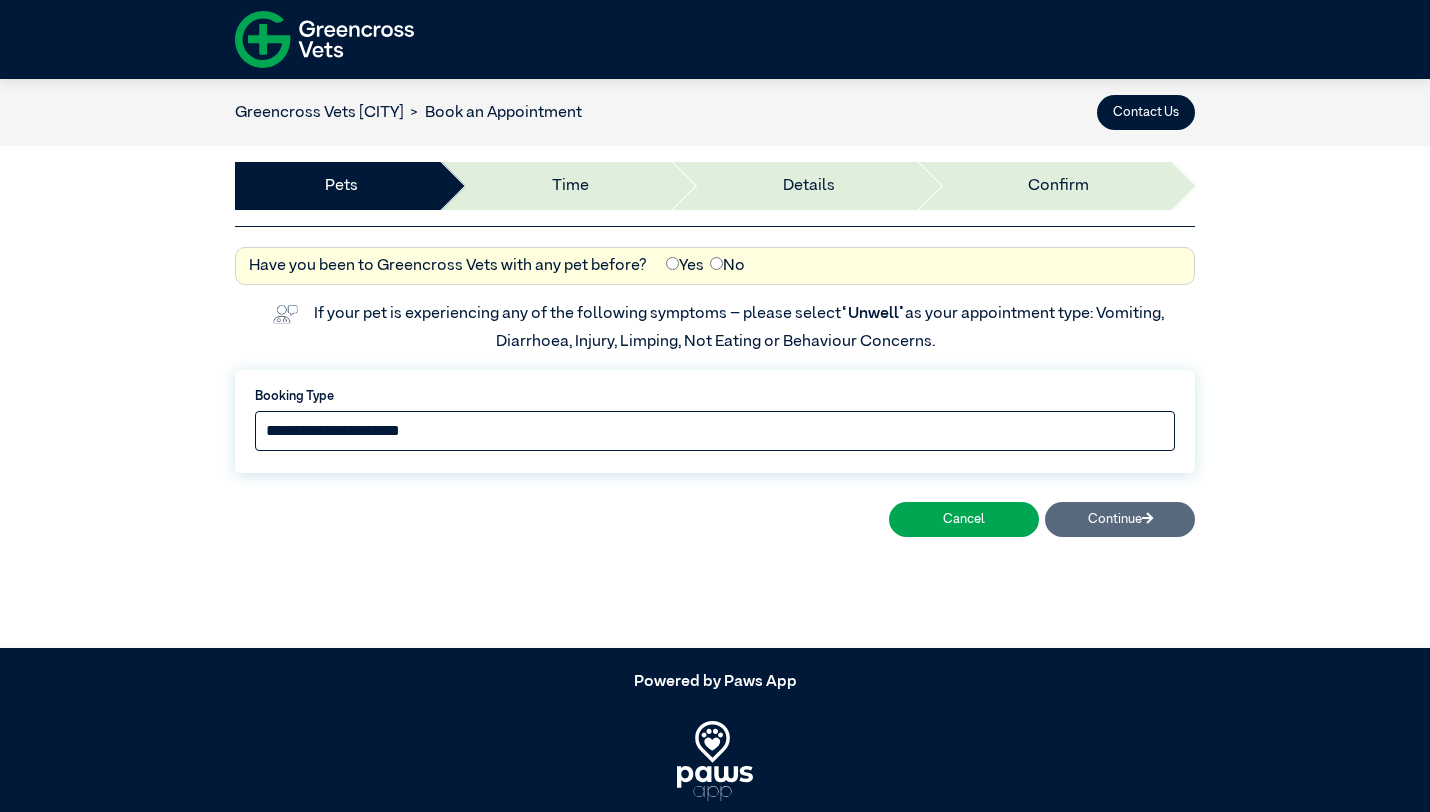 click on "**********" at bounding box center [715, 431] 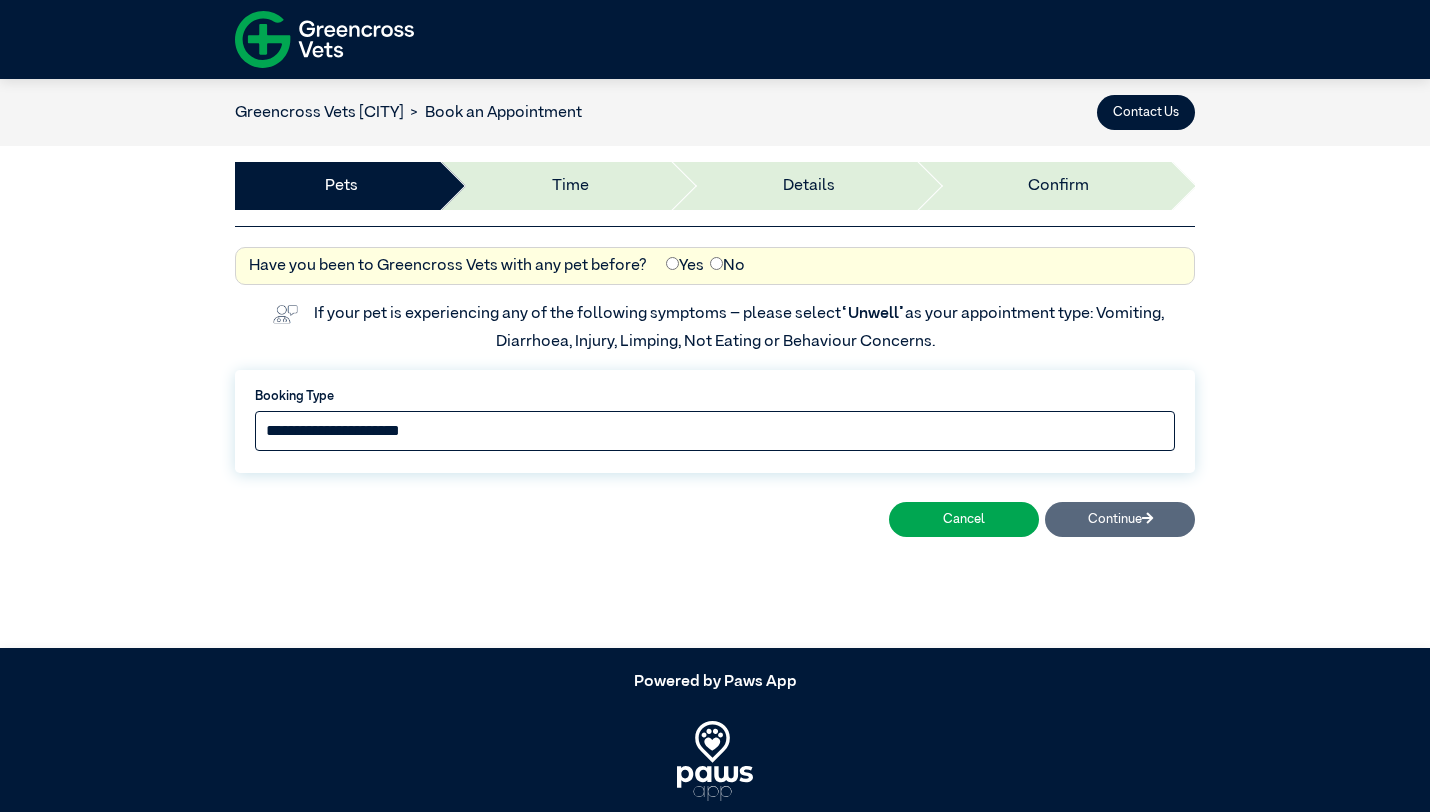 select on "*****" 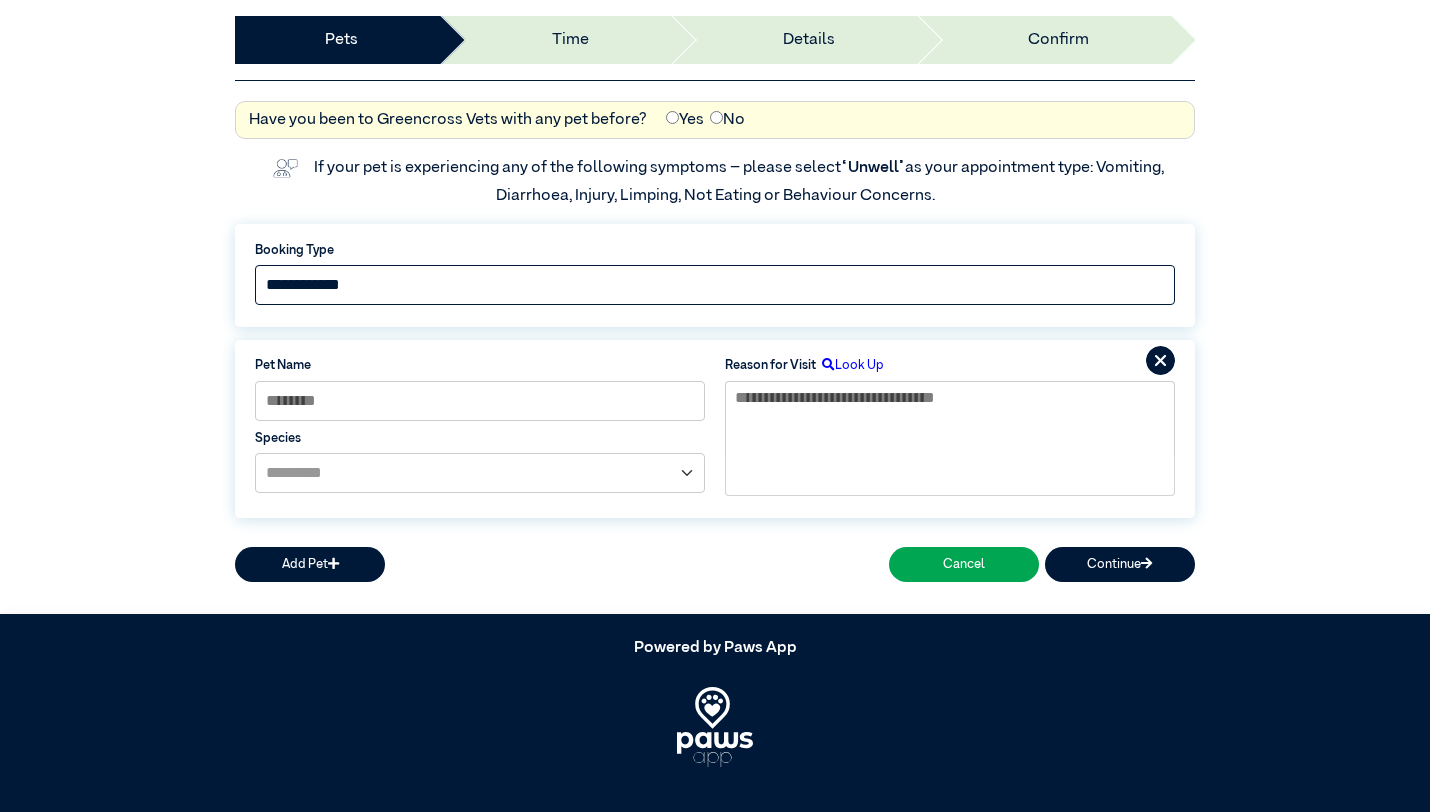 scroll, scrollTop: 162, scrollLeft: 0, axis: vertical 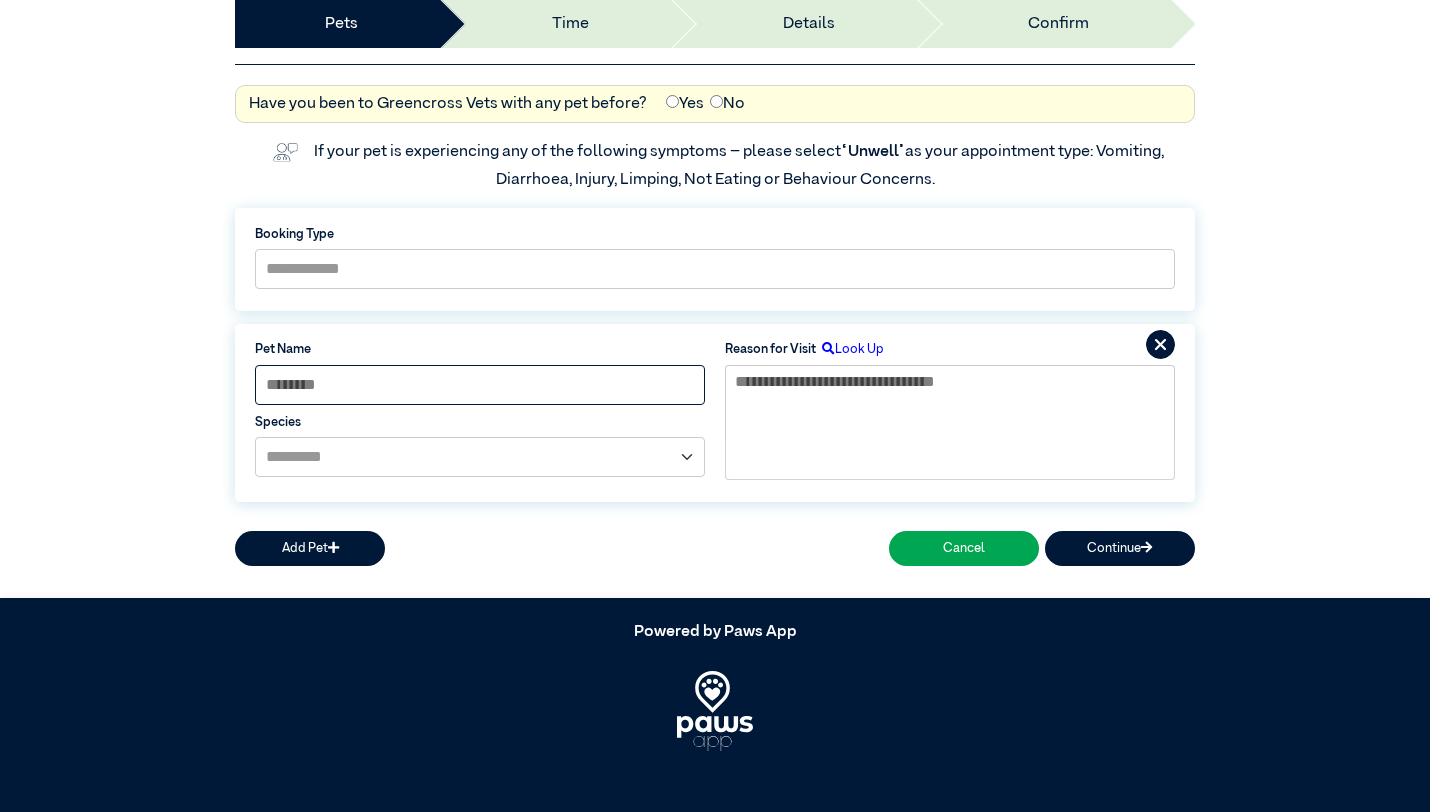 click at bounding box center (480, 385) 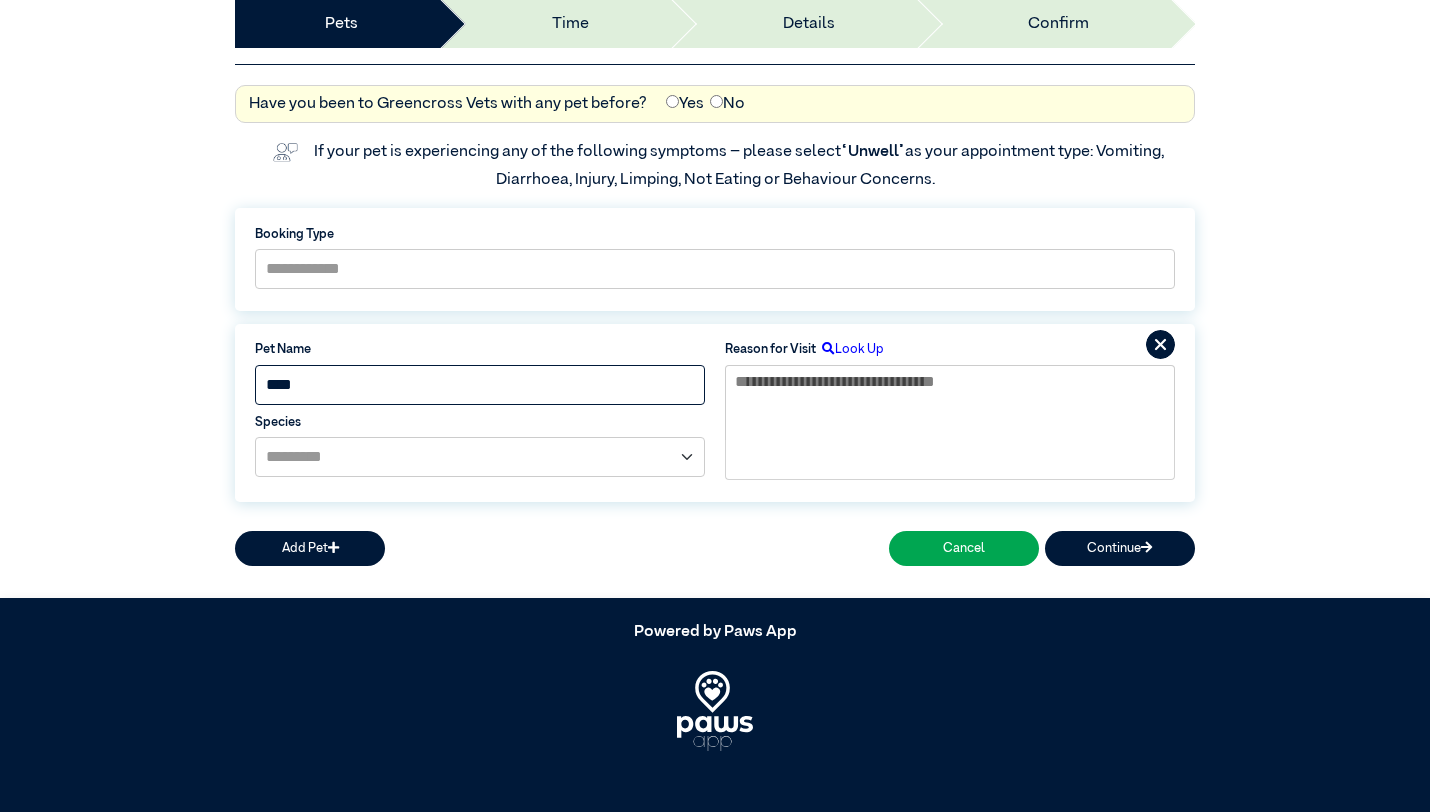 type on "****" 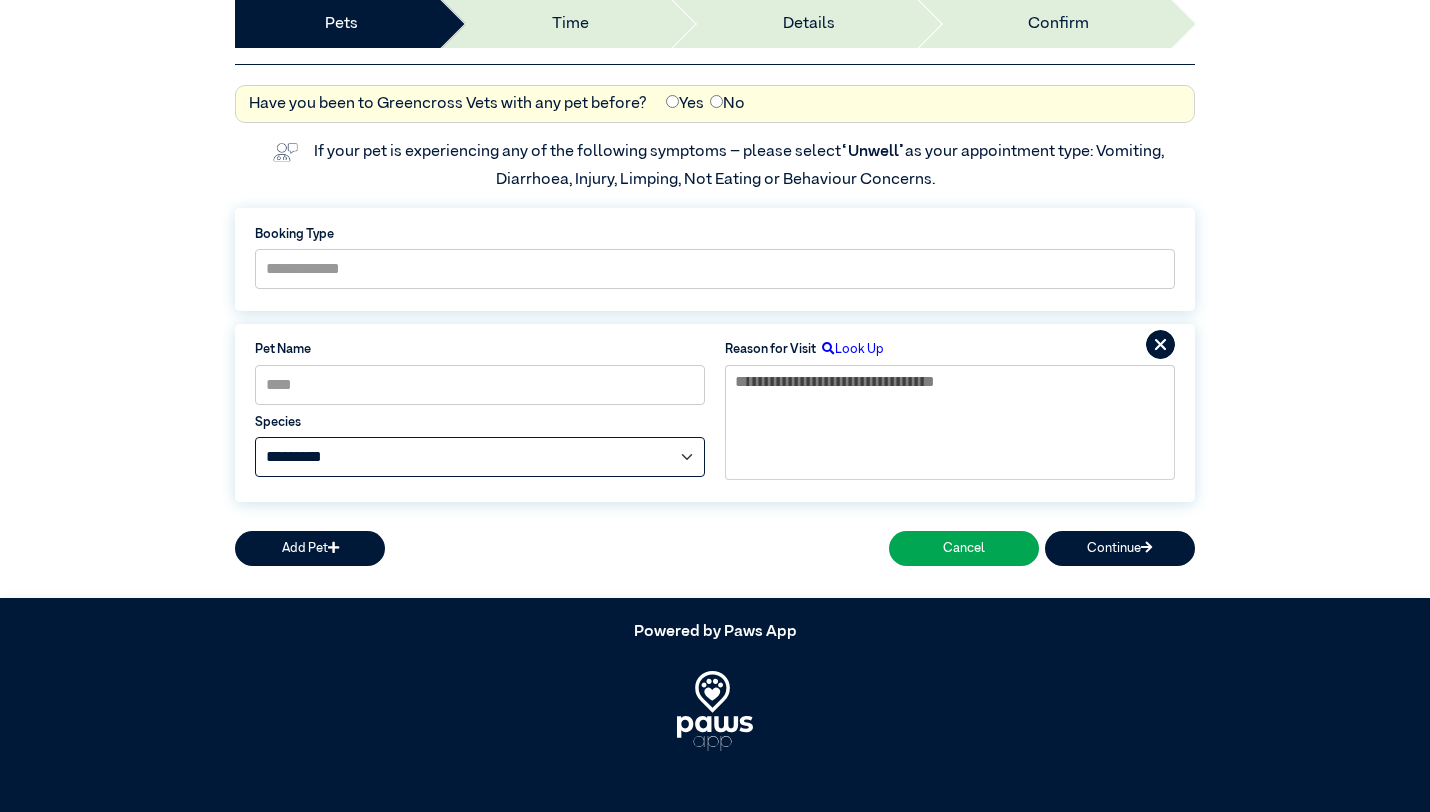 click on "**********" at bounding box center (480, 457) 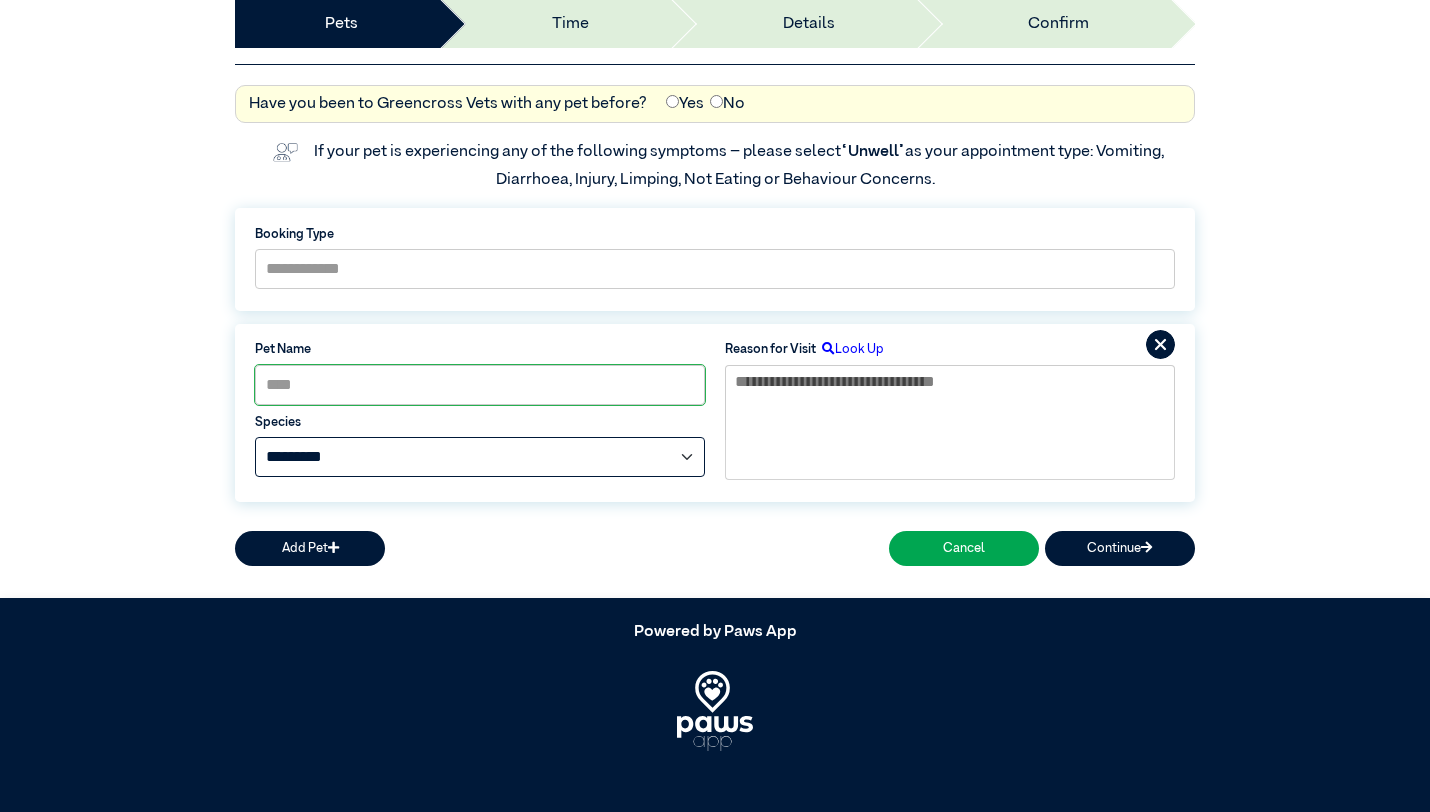 select on "*****" 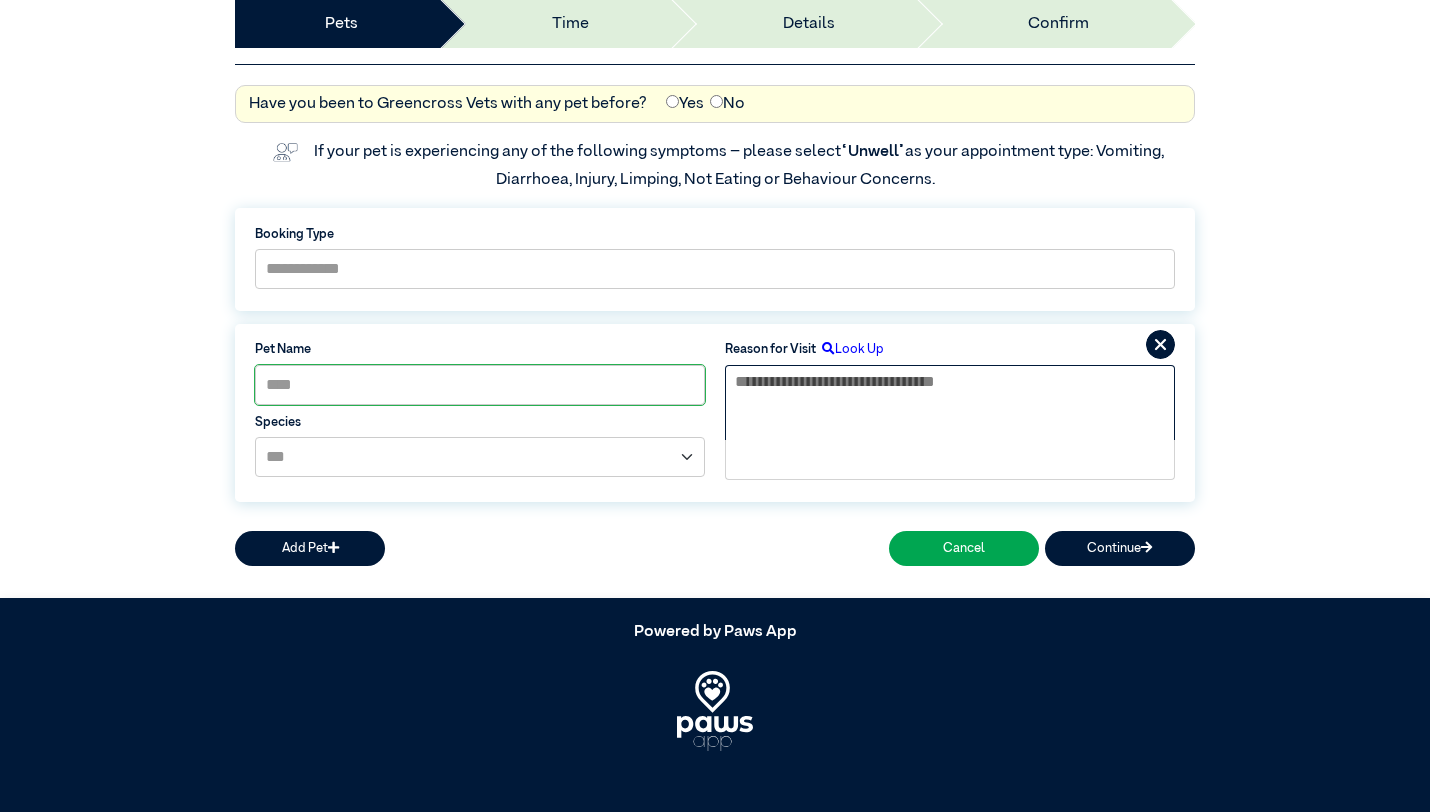 click at bounding box center (950, 403) 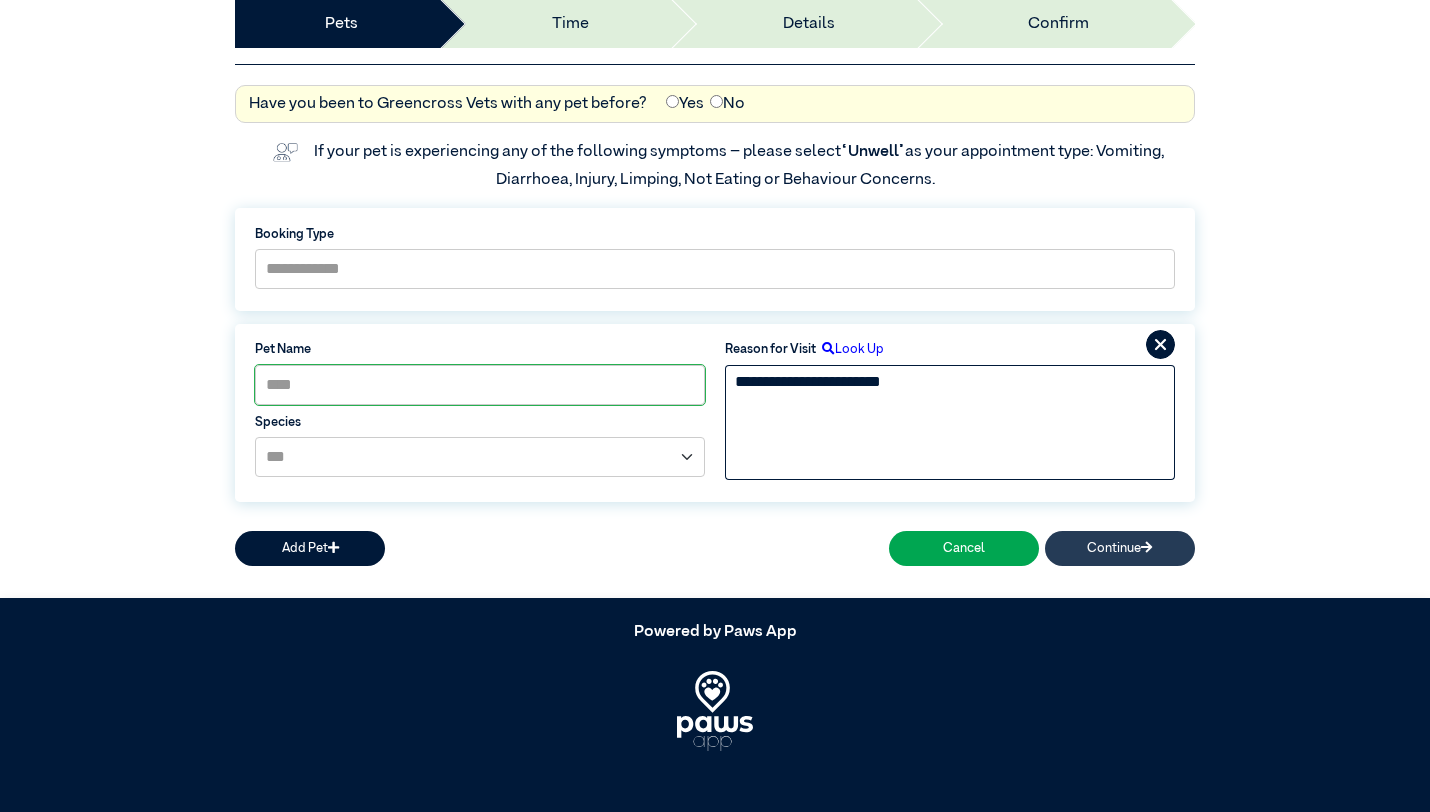 type on "**********" 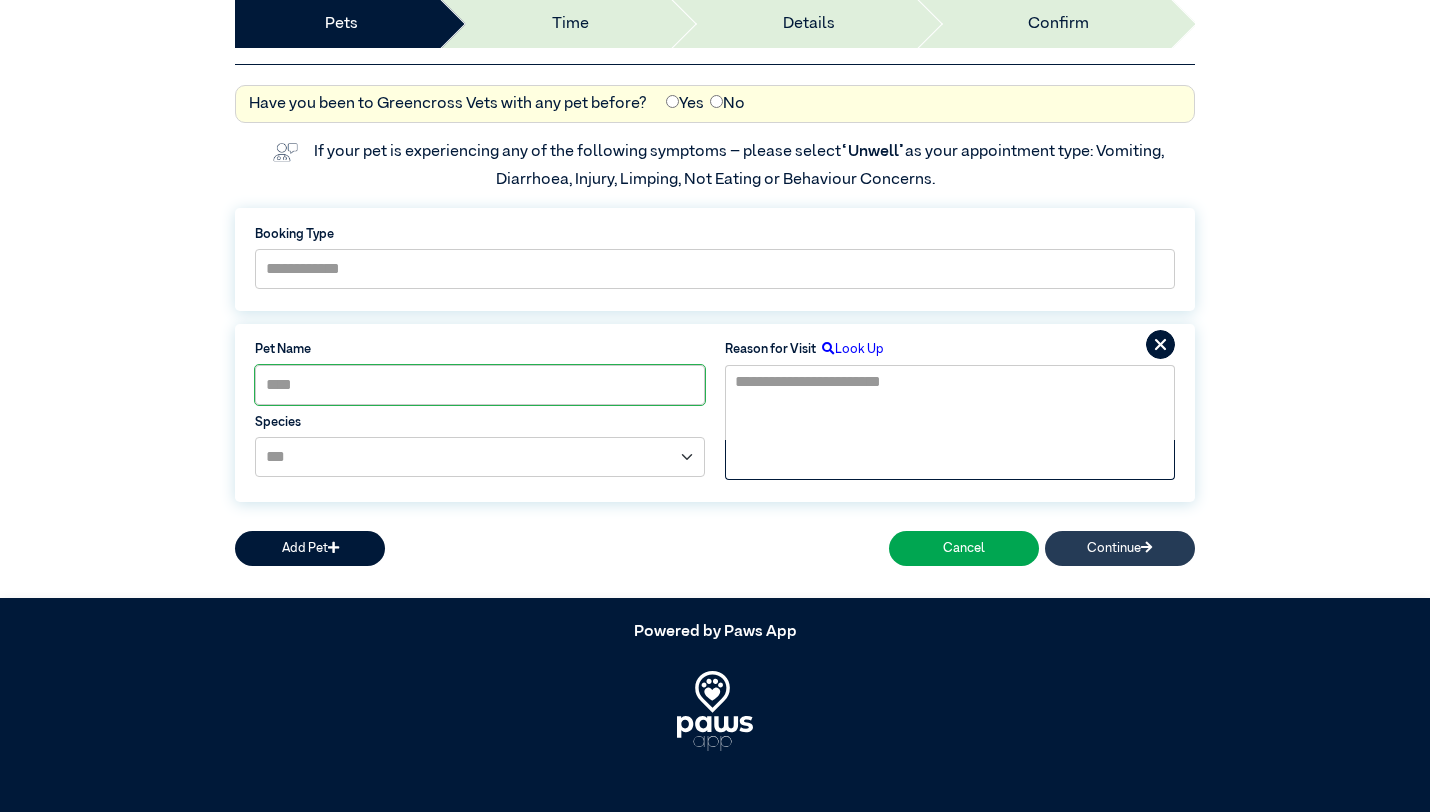 click on "Continue" at bounding box center (1120, 548) 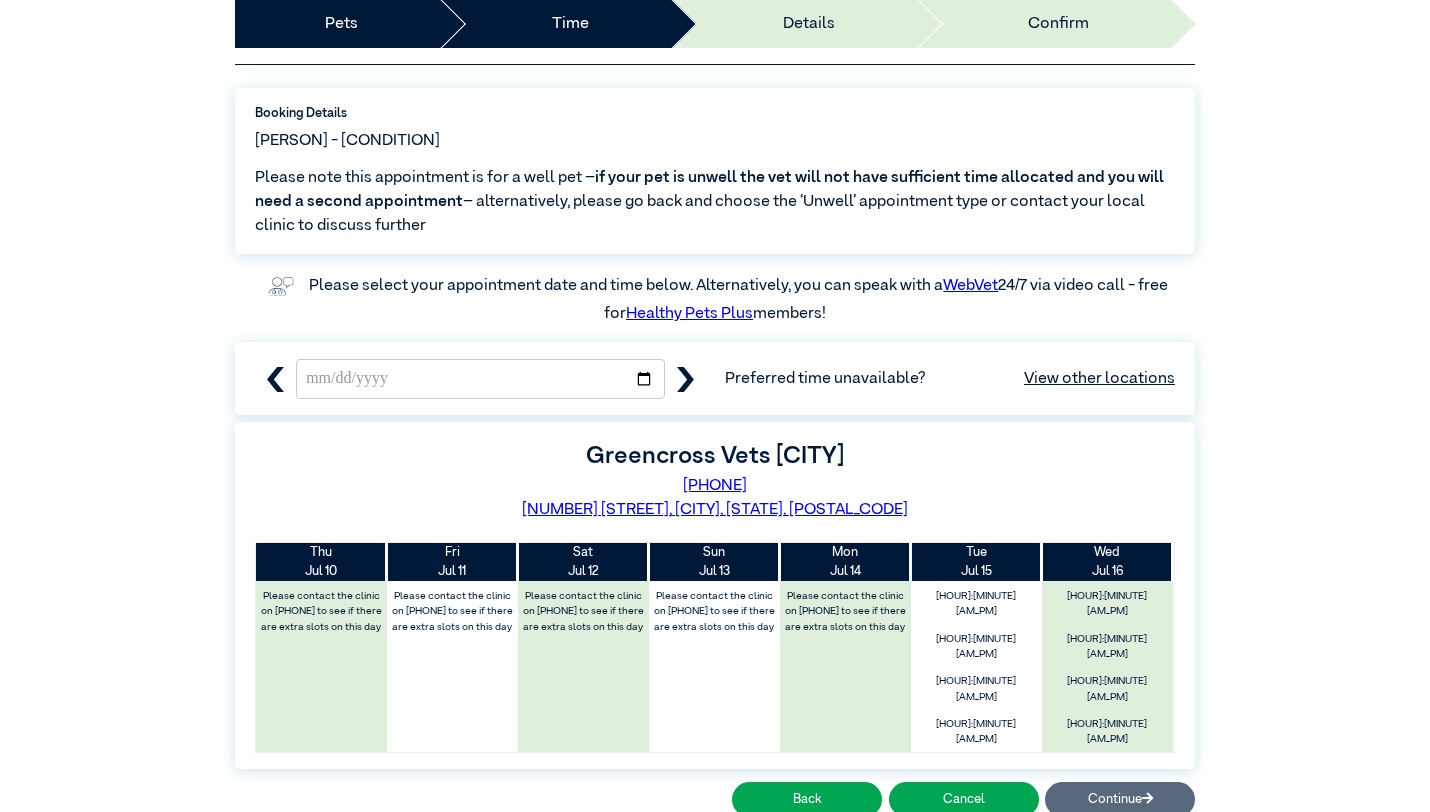 click at bounding box center (685, 379) 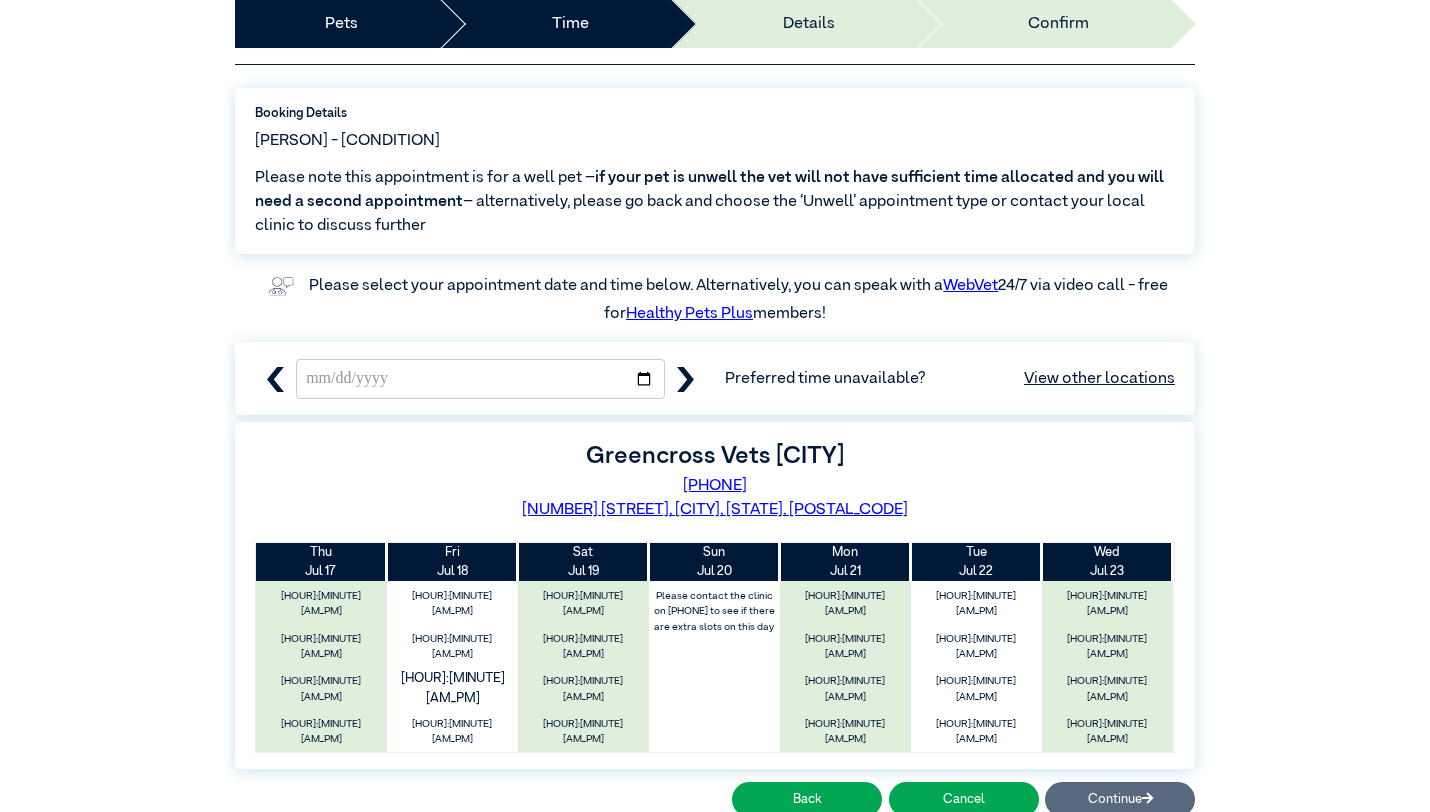 click on "[HOUR]:[MINUTE] [AM_PM]" at bounding box center (453, 689) 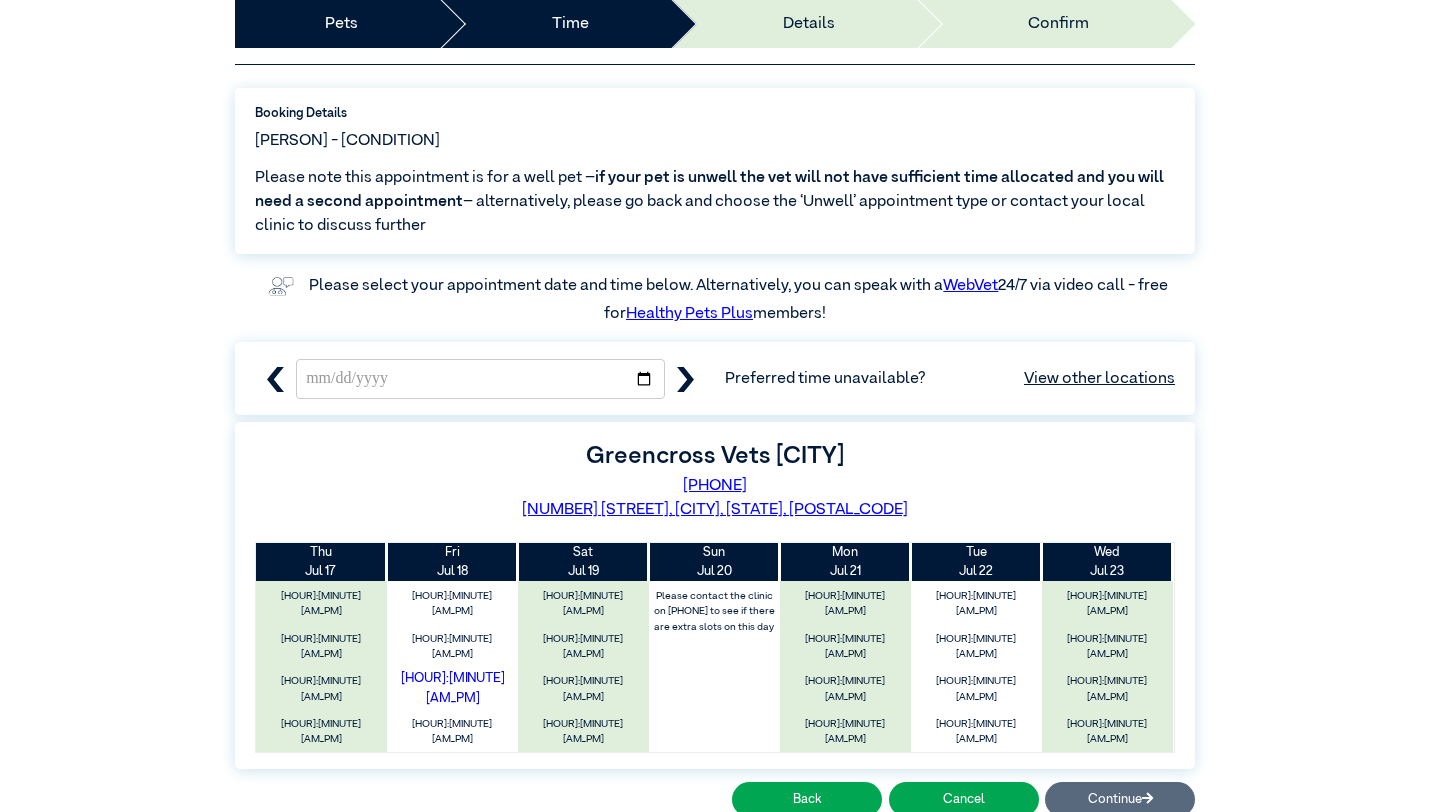 scroll, scrollTop: 162, scrollLeft: 0, axis: vertical 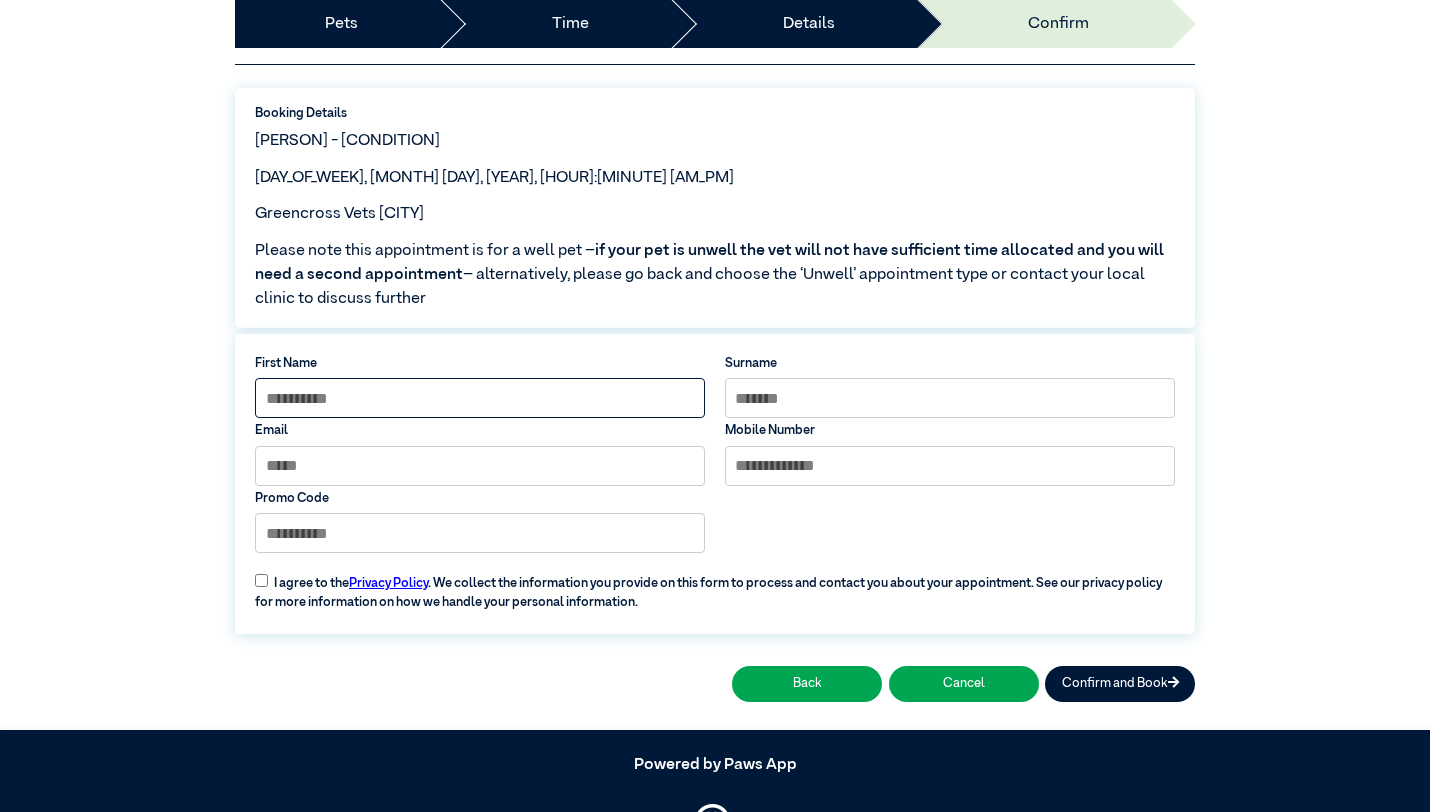 click at bounding box center [480, 398] 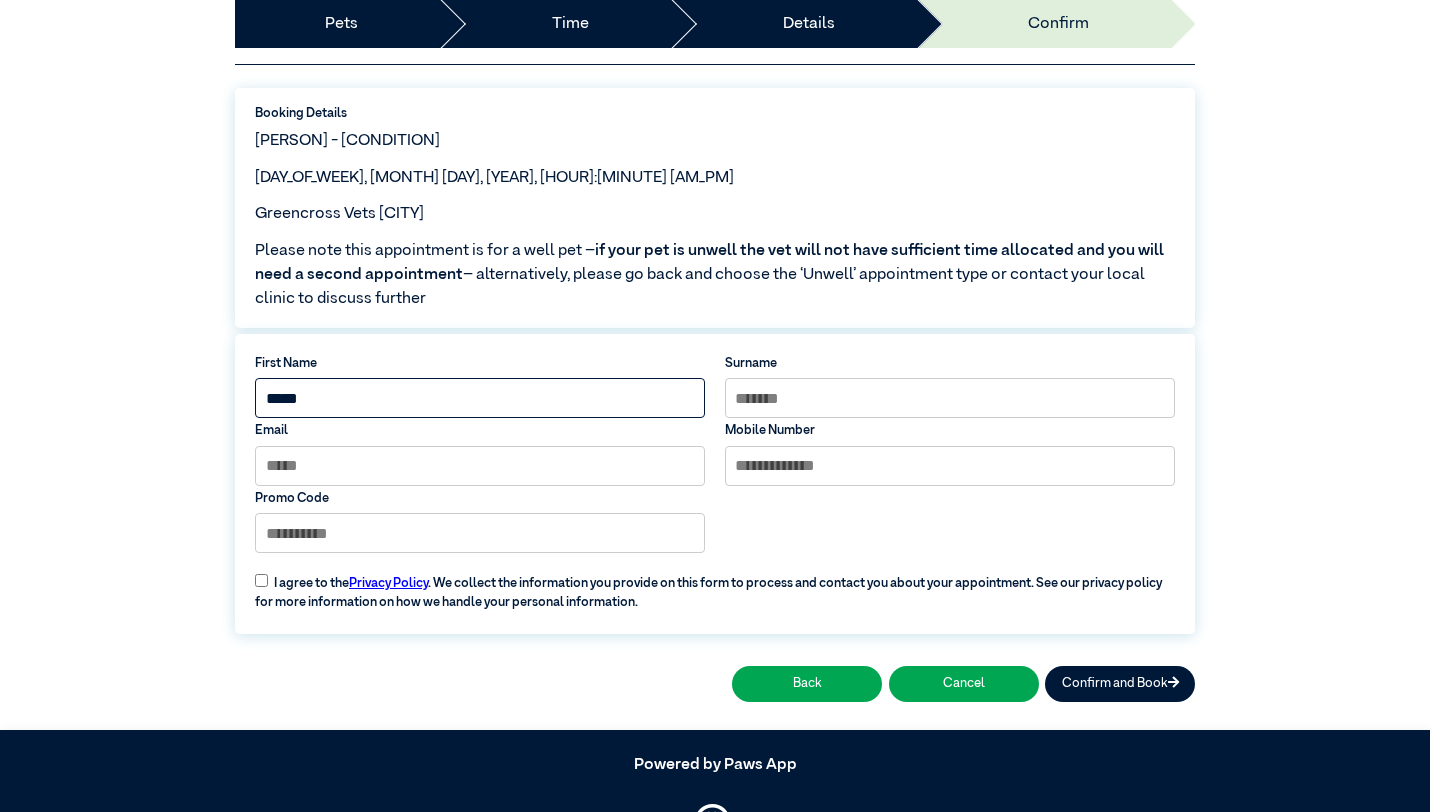 type on "******" 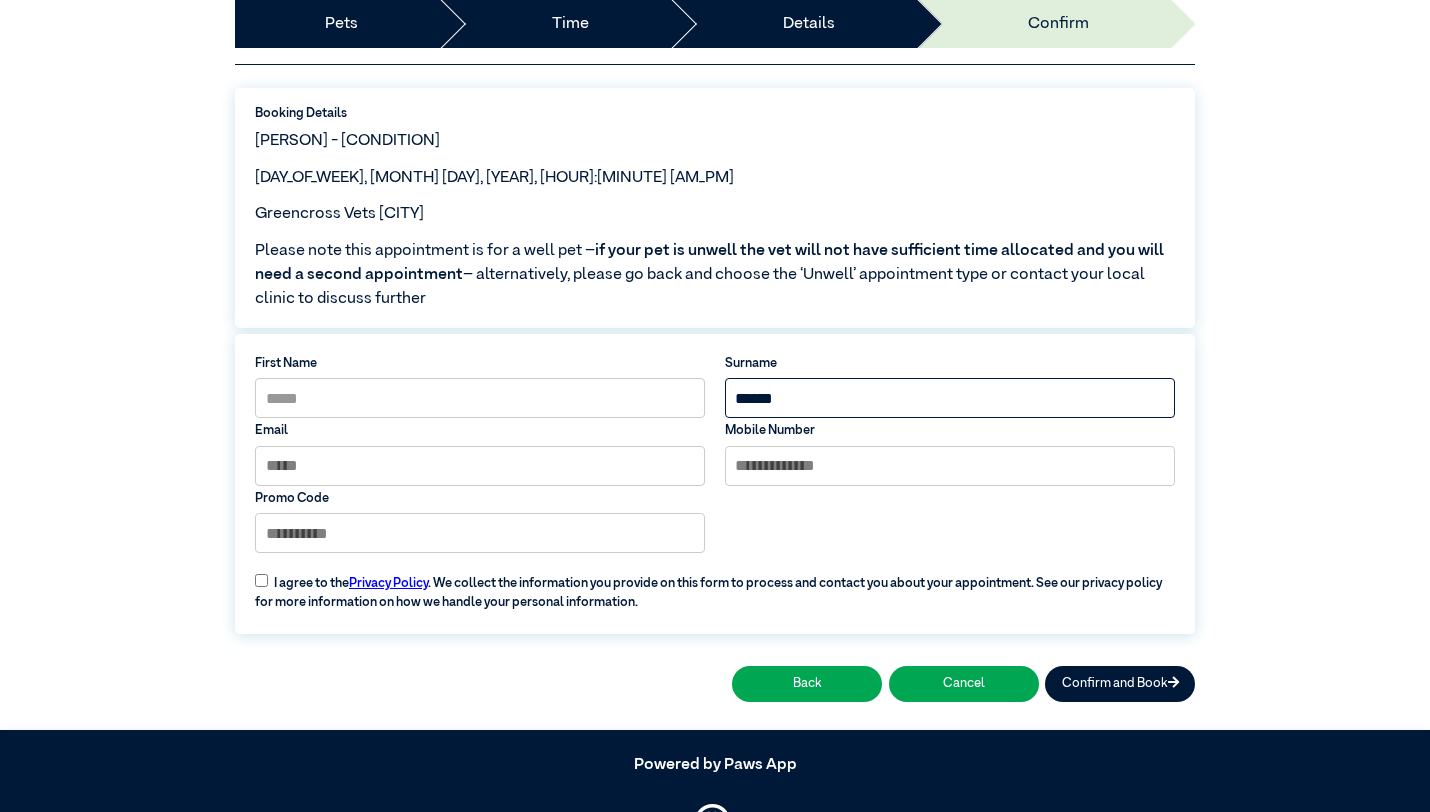 type on "**********" 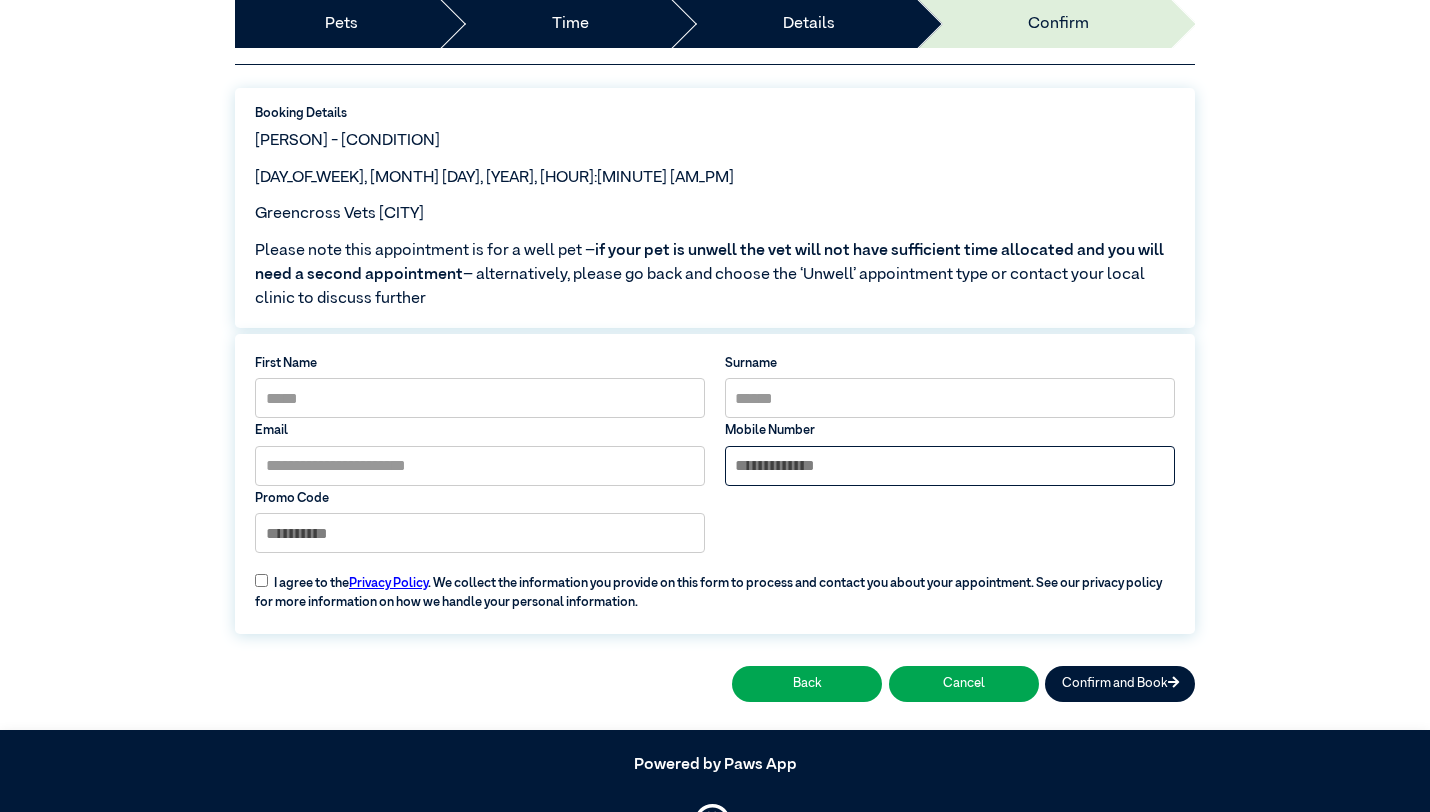 type on "**********" 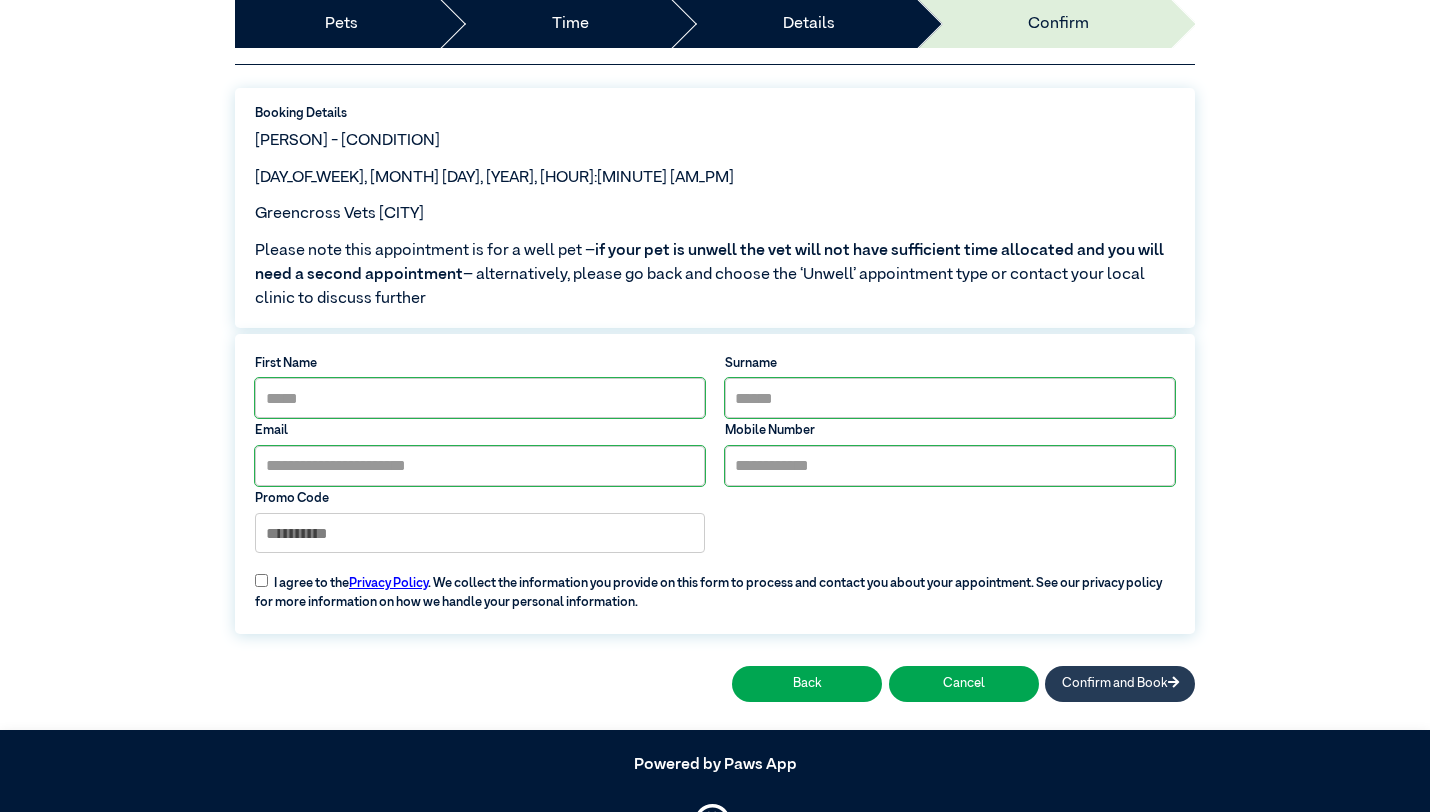 click on "Confirm and Book" at bounding box center (1120, 683) 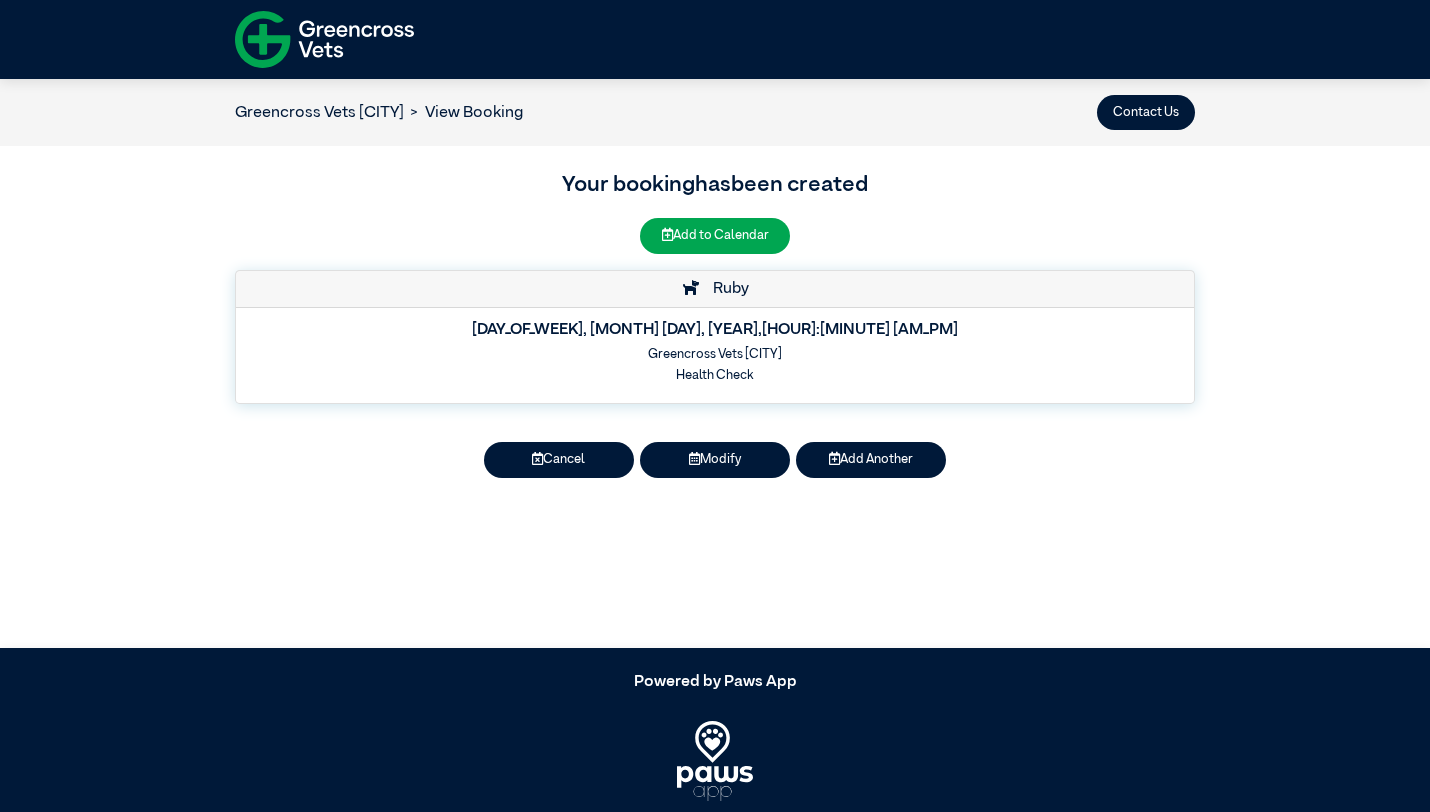 scroll, scrollTop: 0, scrollLeft: 0, axis: both 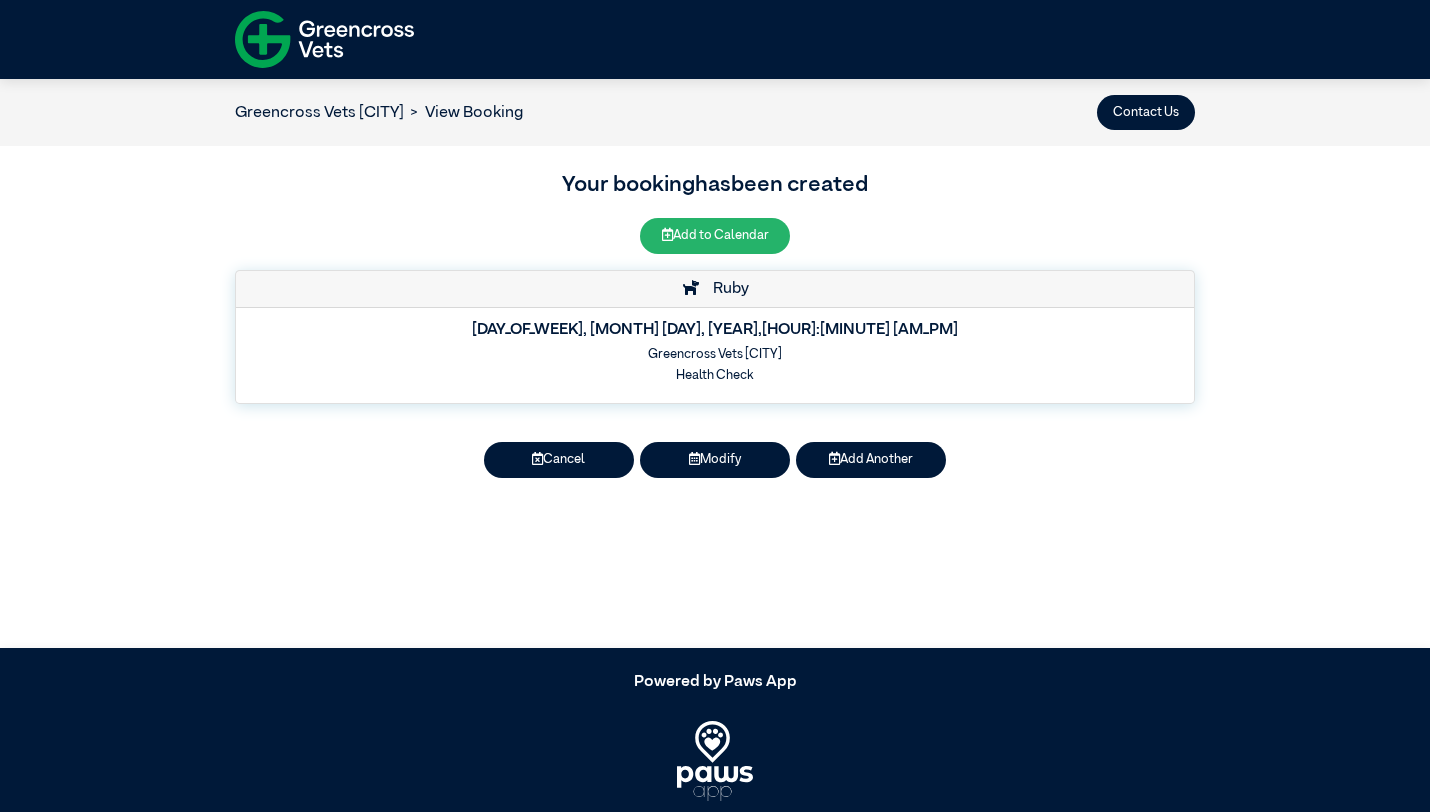 click on "Add to Calendar" at bounding box center [715, 235] 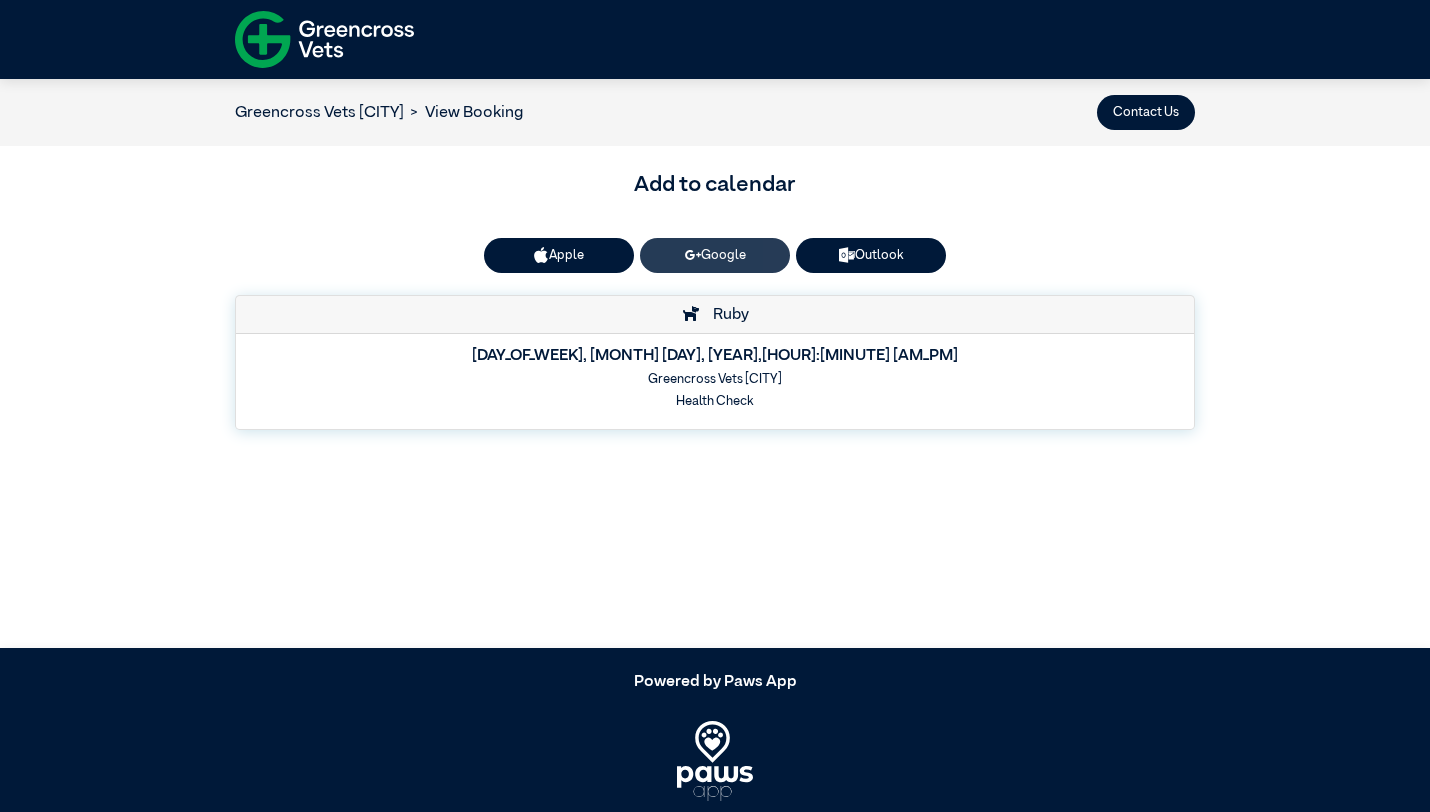 click on "Google" at bounding box center (715, 255) 